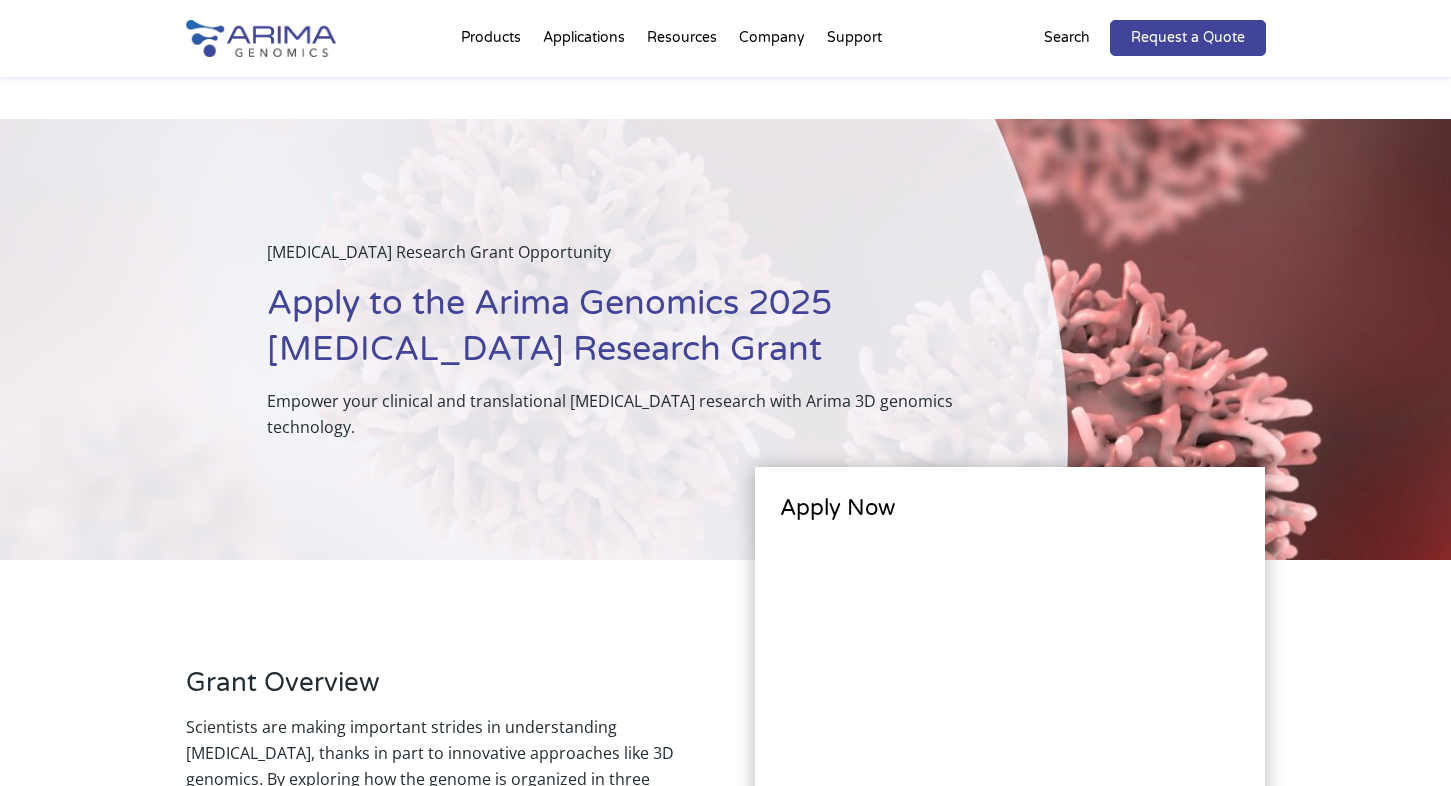 scroll, scrollTop: 979, scrollLeft: 0, axis: vertical 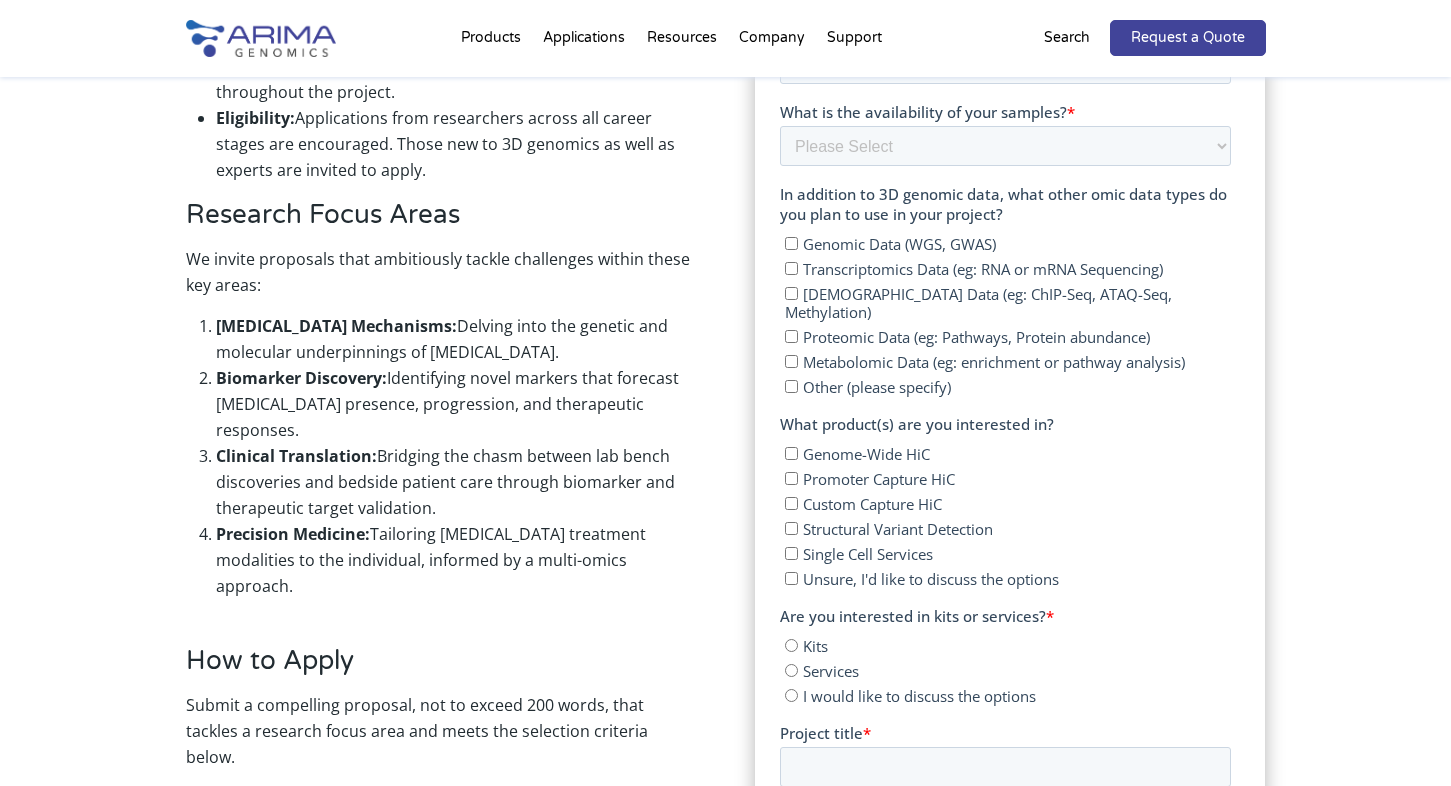click on "Are you interested in kits or services? * Kits Services I would like to discuss the options" at bounding box center (1005, 655) 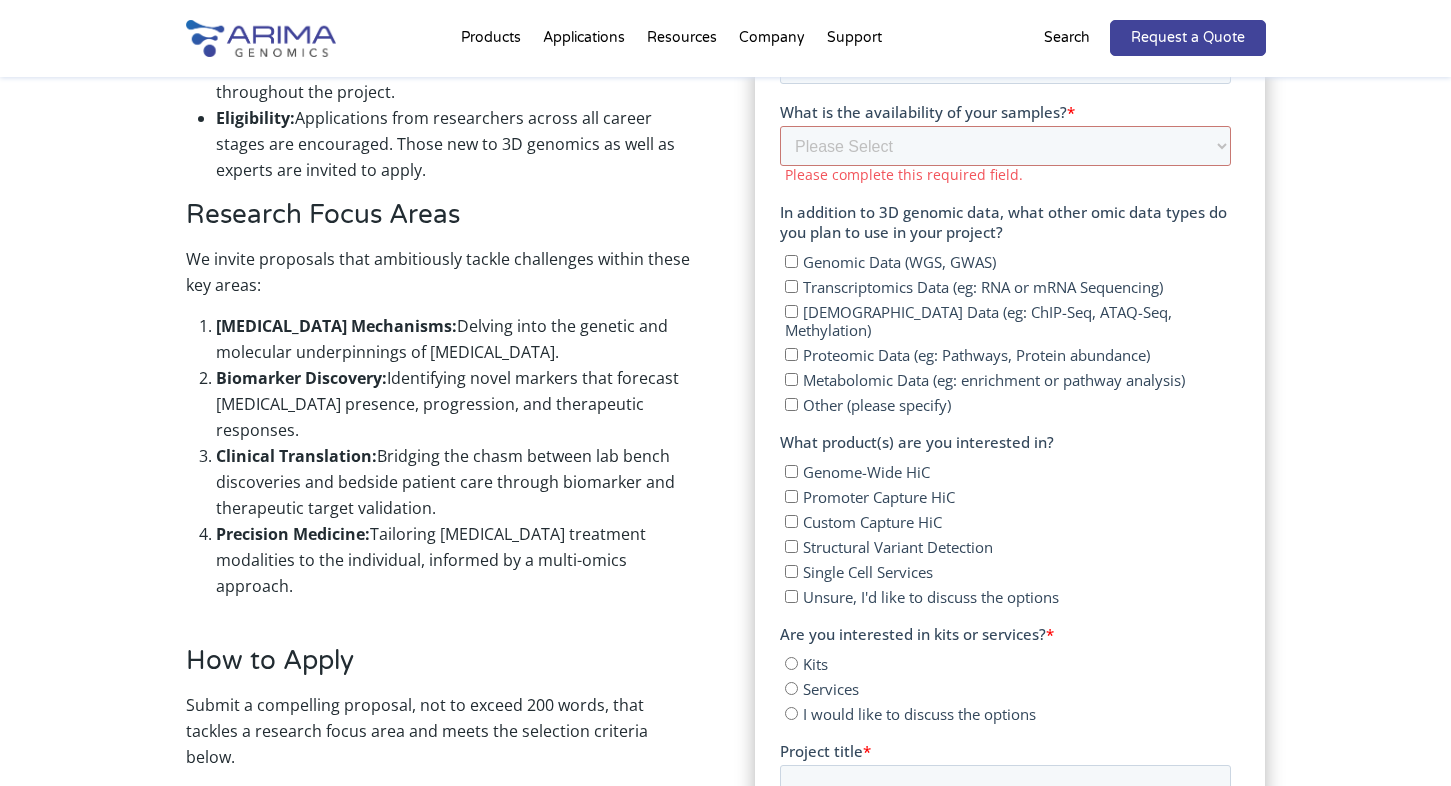 click on "Kits" at bounding box center (791, 663) 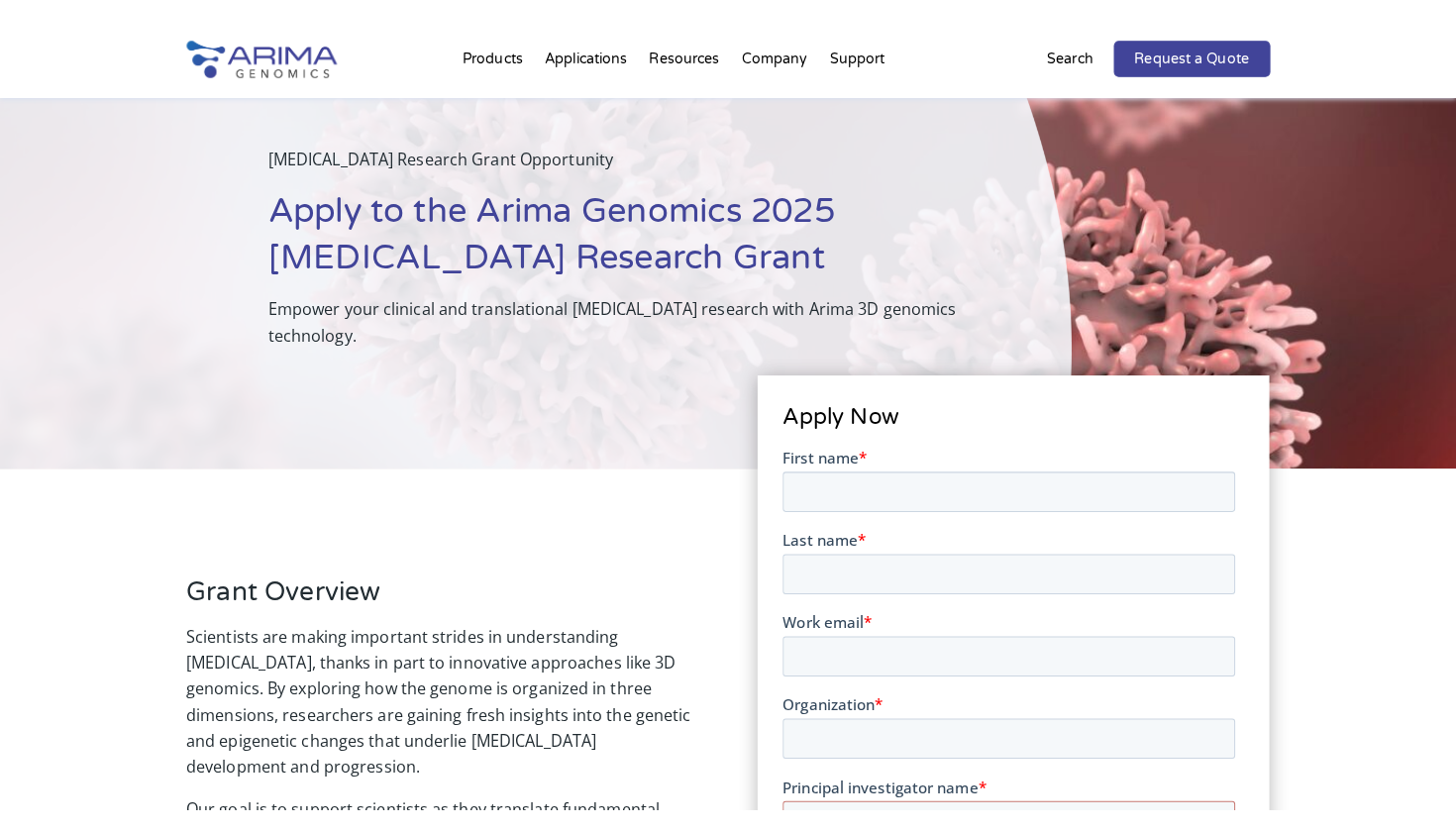 scroll, scrollTop: 118, scrollLeft: 0, axis: vertical 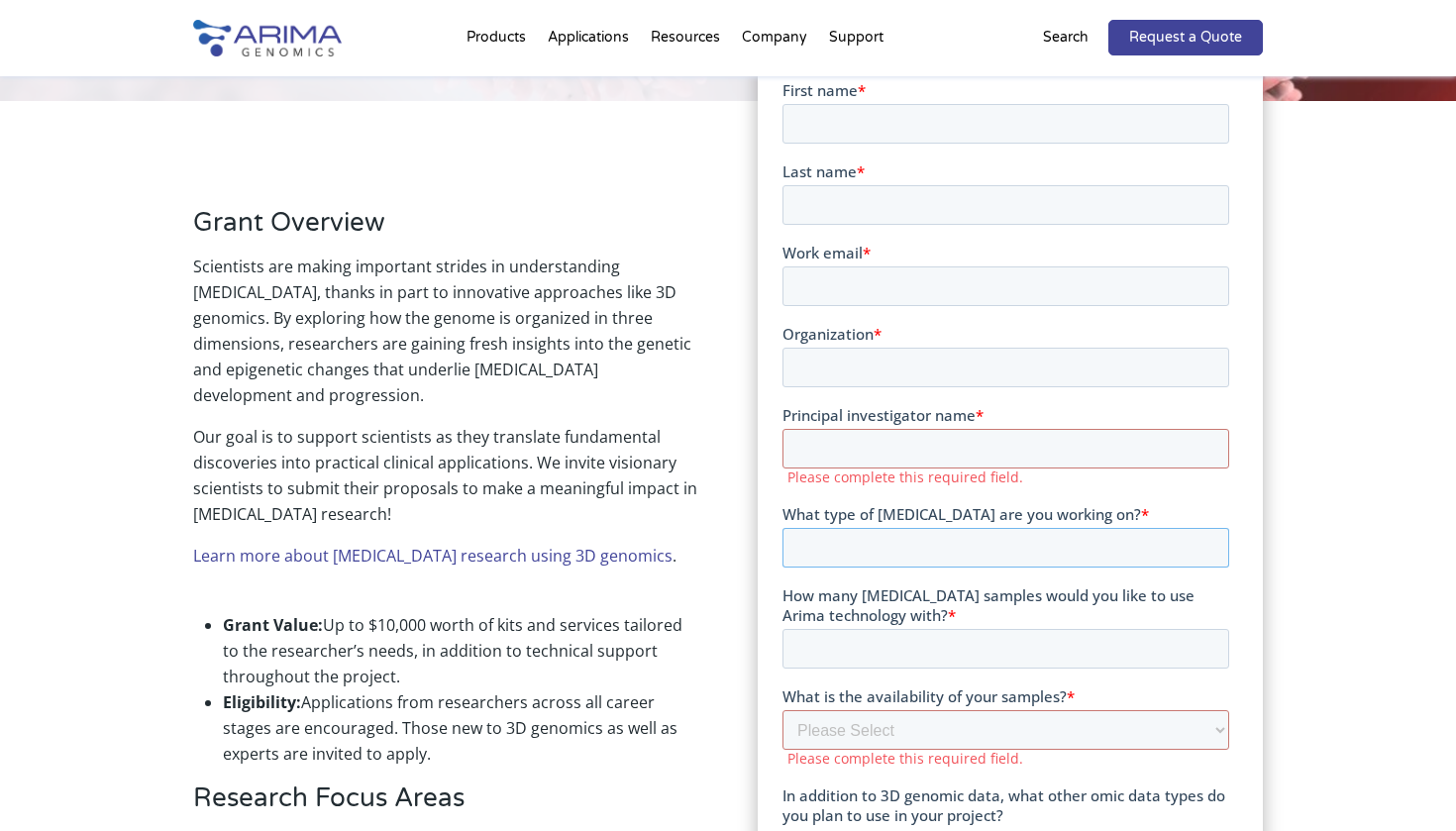 click on "What type of cancer are you working on?  *" at bounding box center (1004, 547) 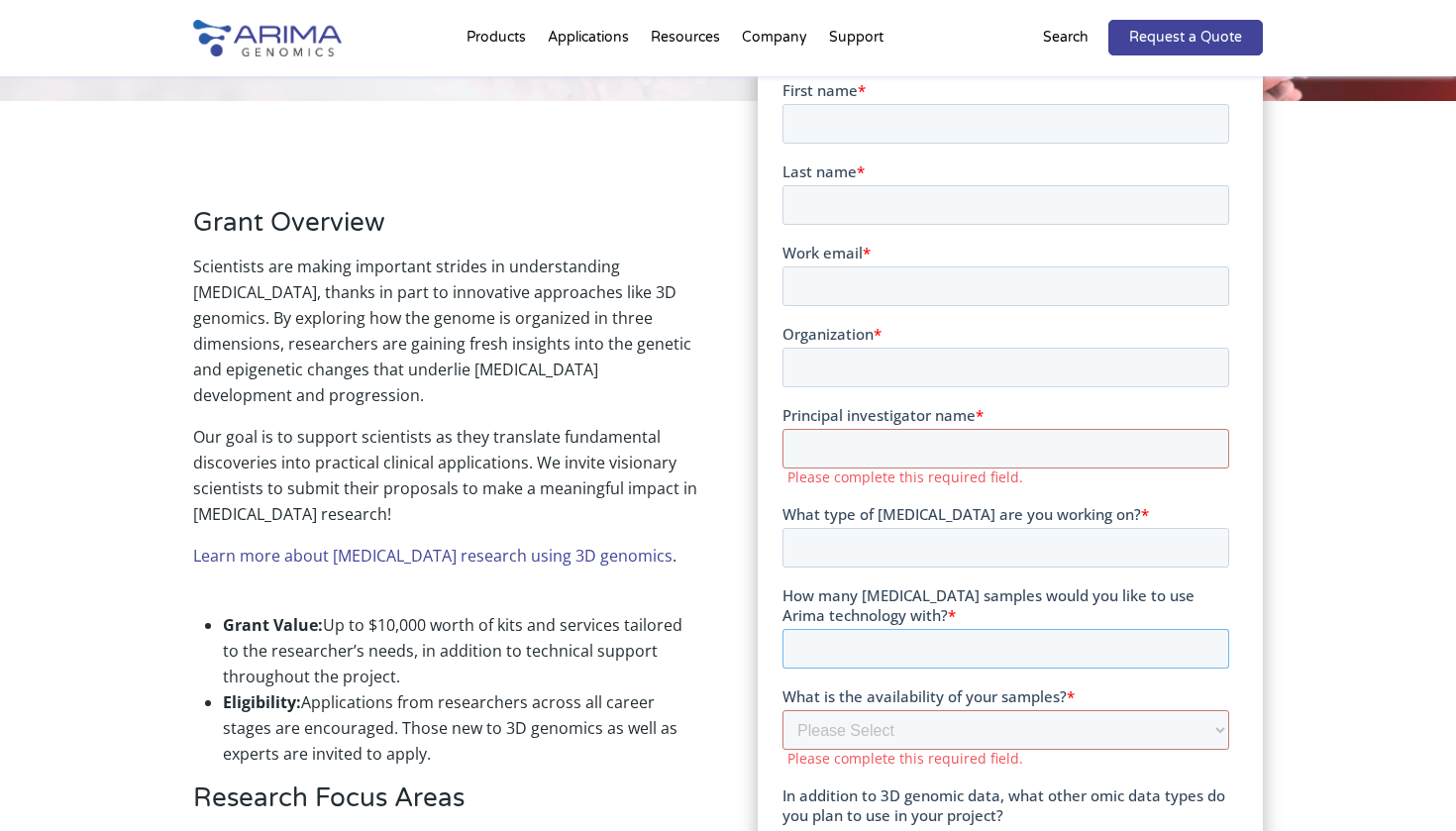 click on "How many cancer samples would you like to use Arima technology with? *" at bounding box center (1004, 626) 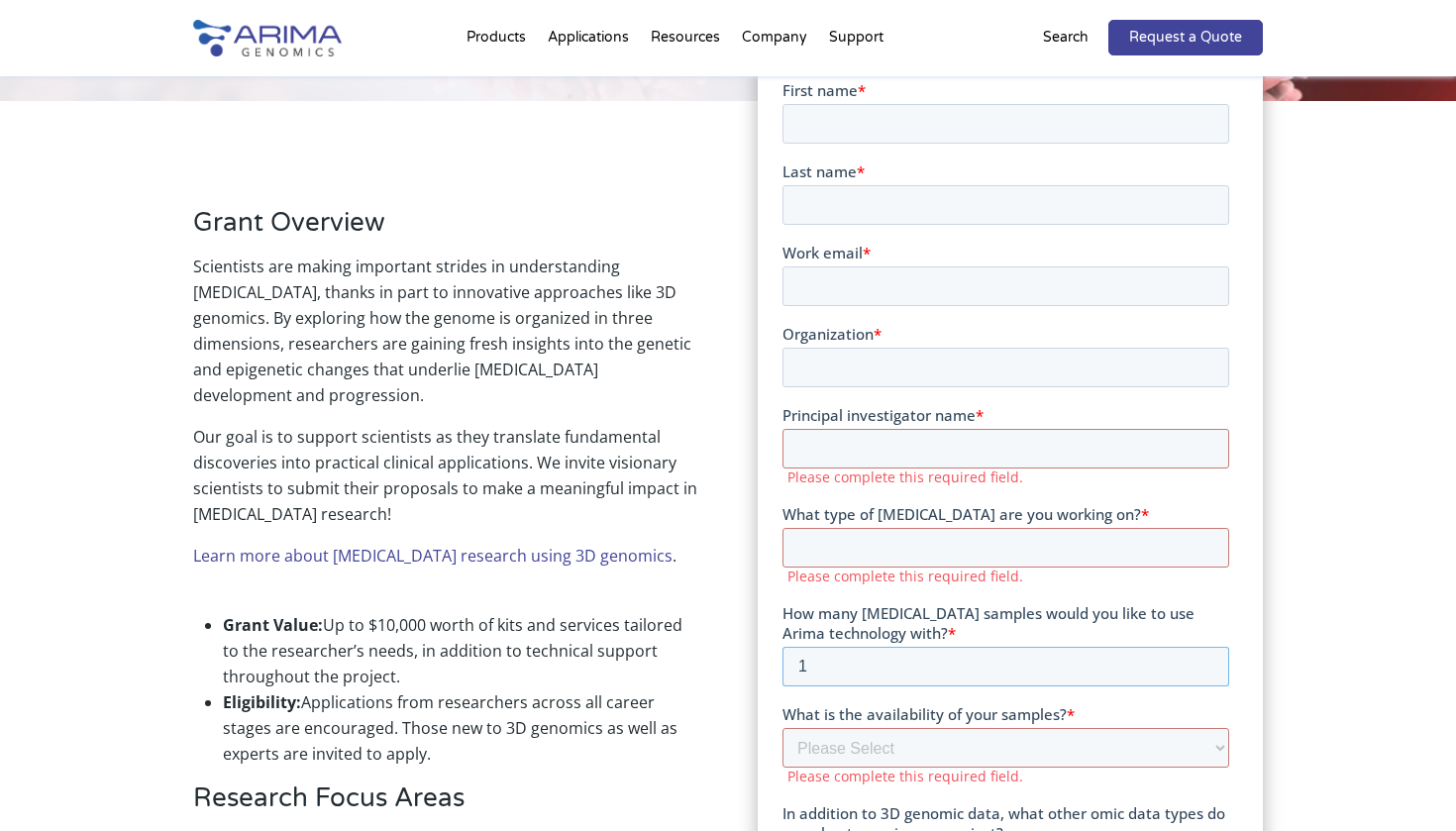 click on "1" at bounding box center [1004, 666] 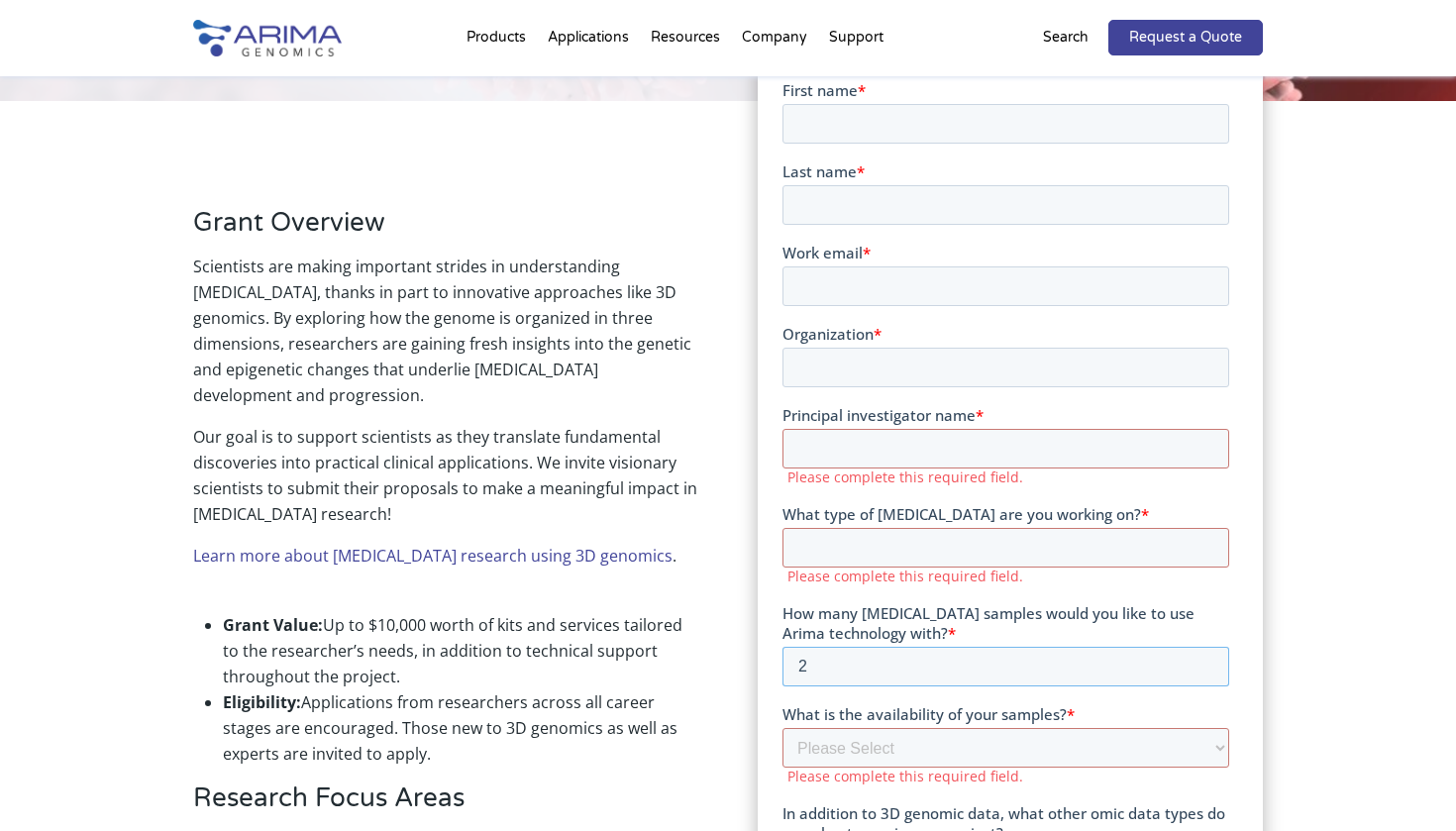 click on "2" at bounding box center (1004, 666) 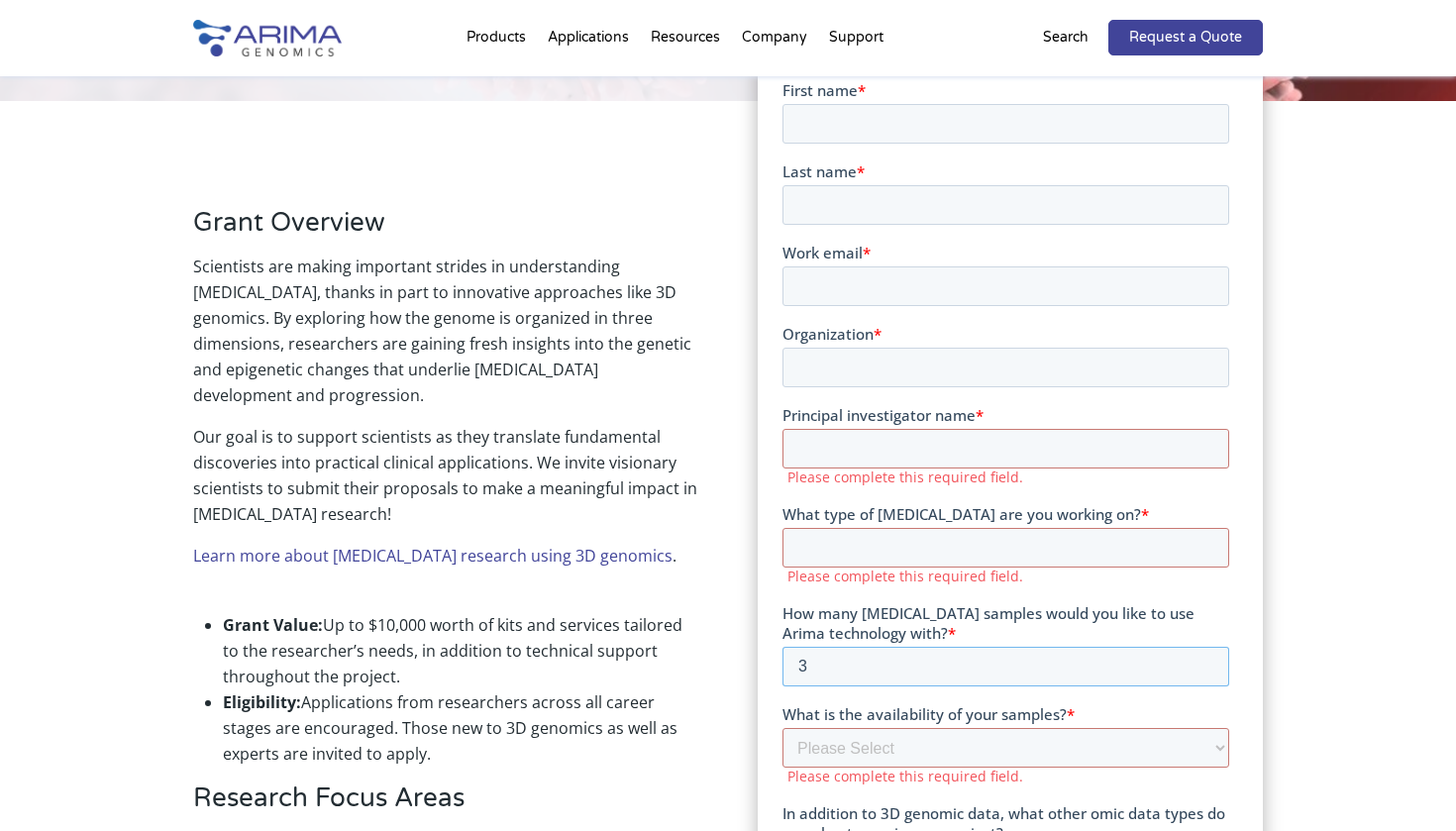 click on "3" at bounding box center (1004, 666) 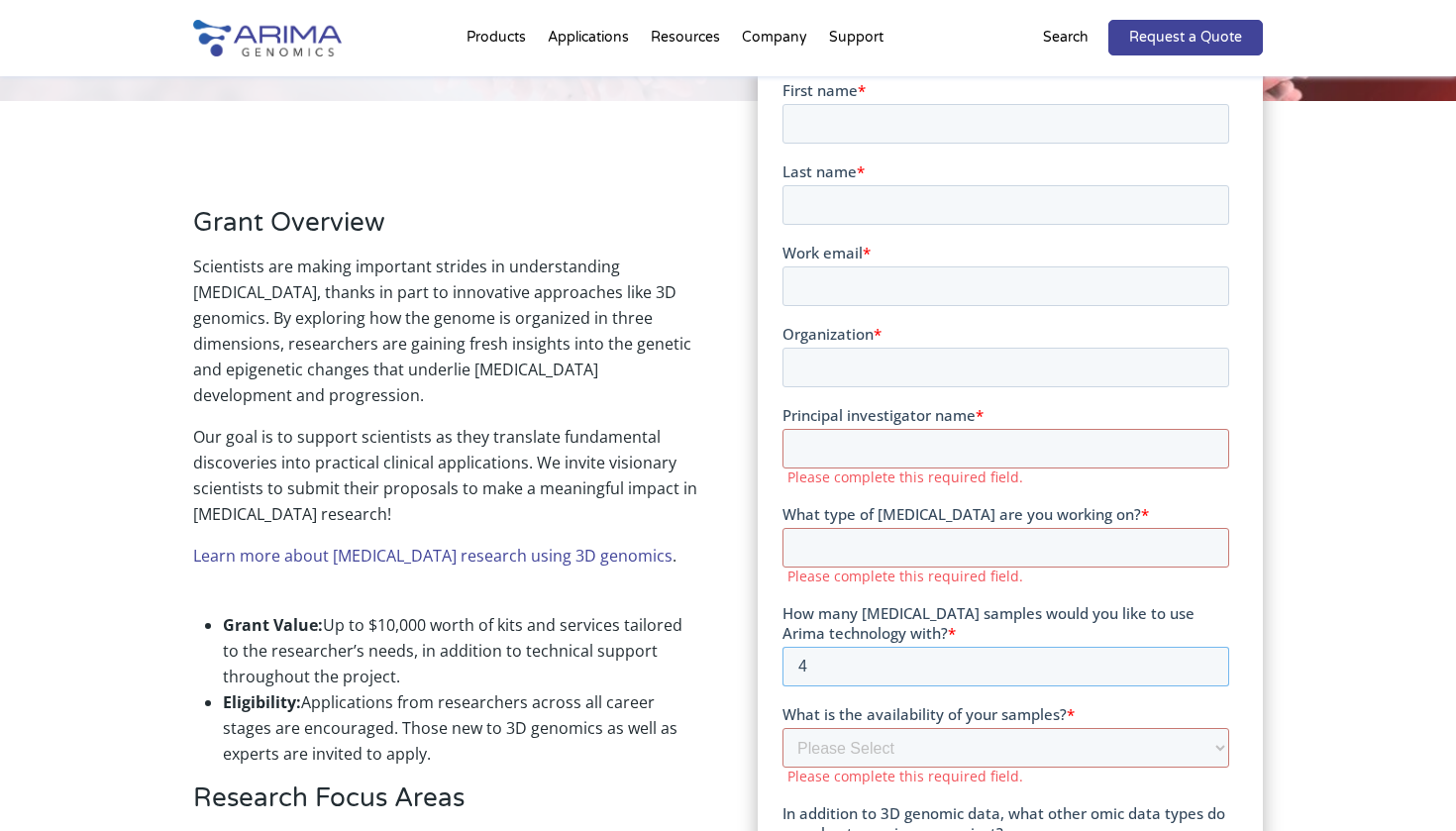 click on "4" at bounding box center (1004, 666) 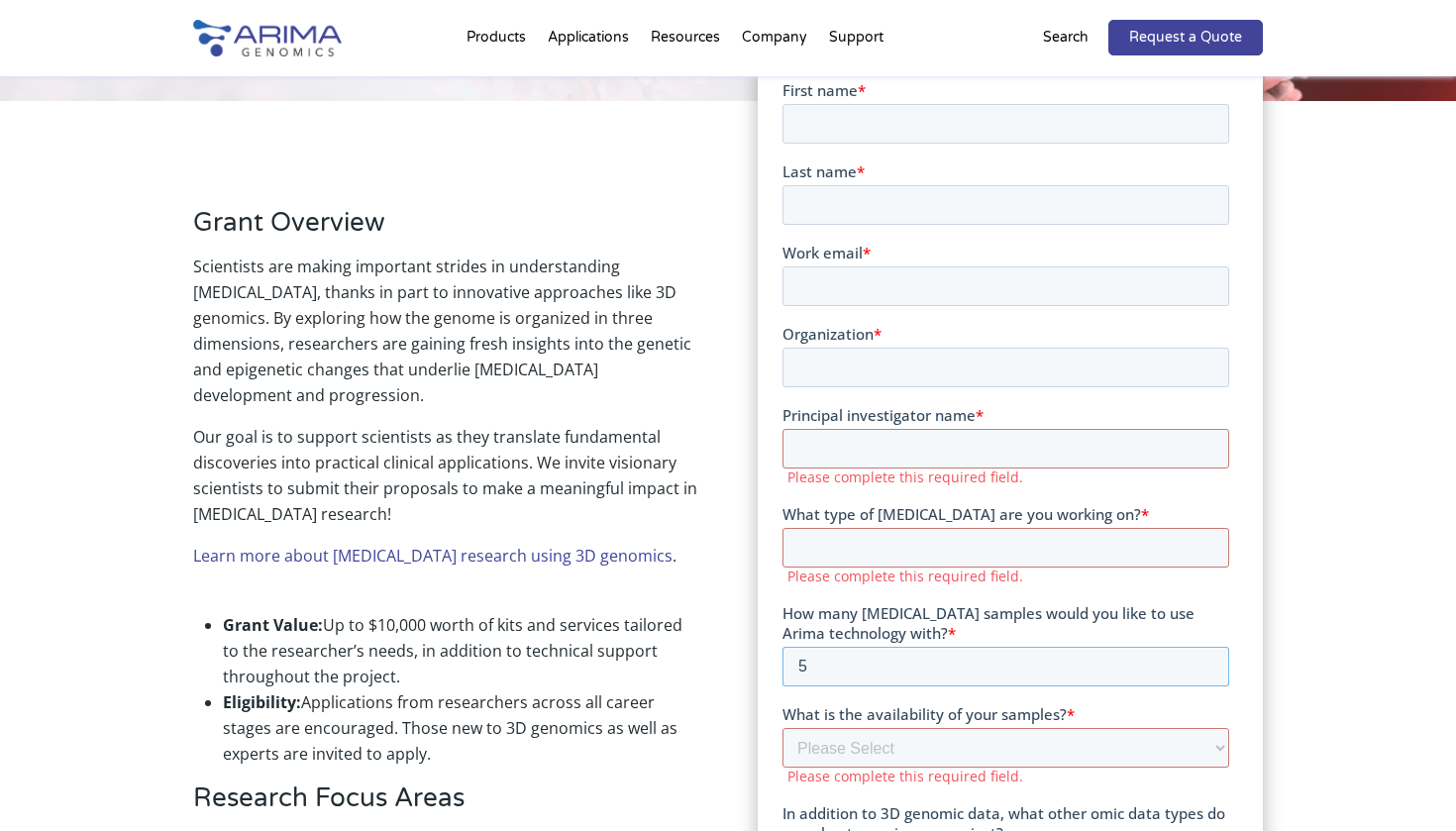 click on "5" at bounding box center [1004, 666] 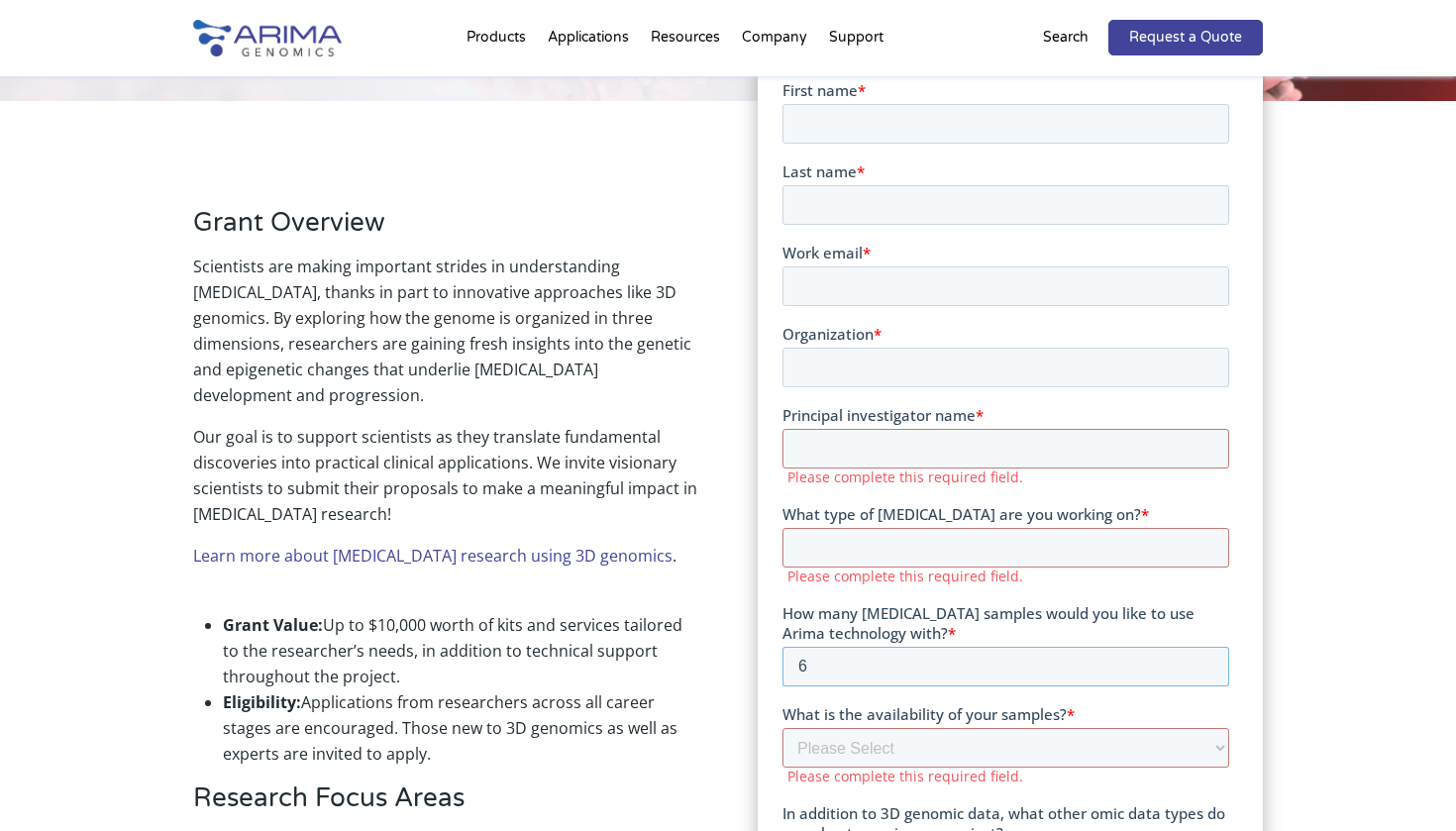 click on "6" at bounding box center [1004, 666] 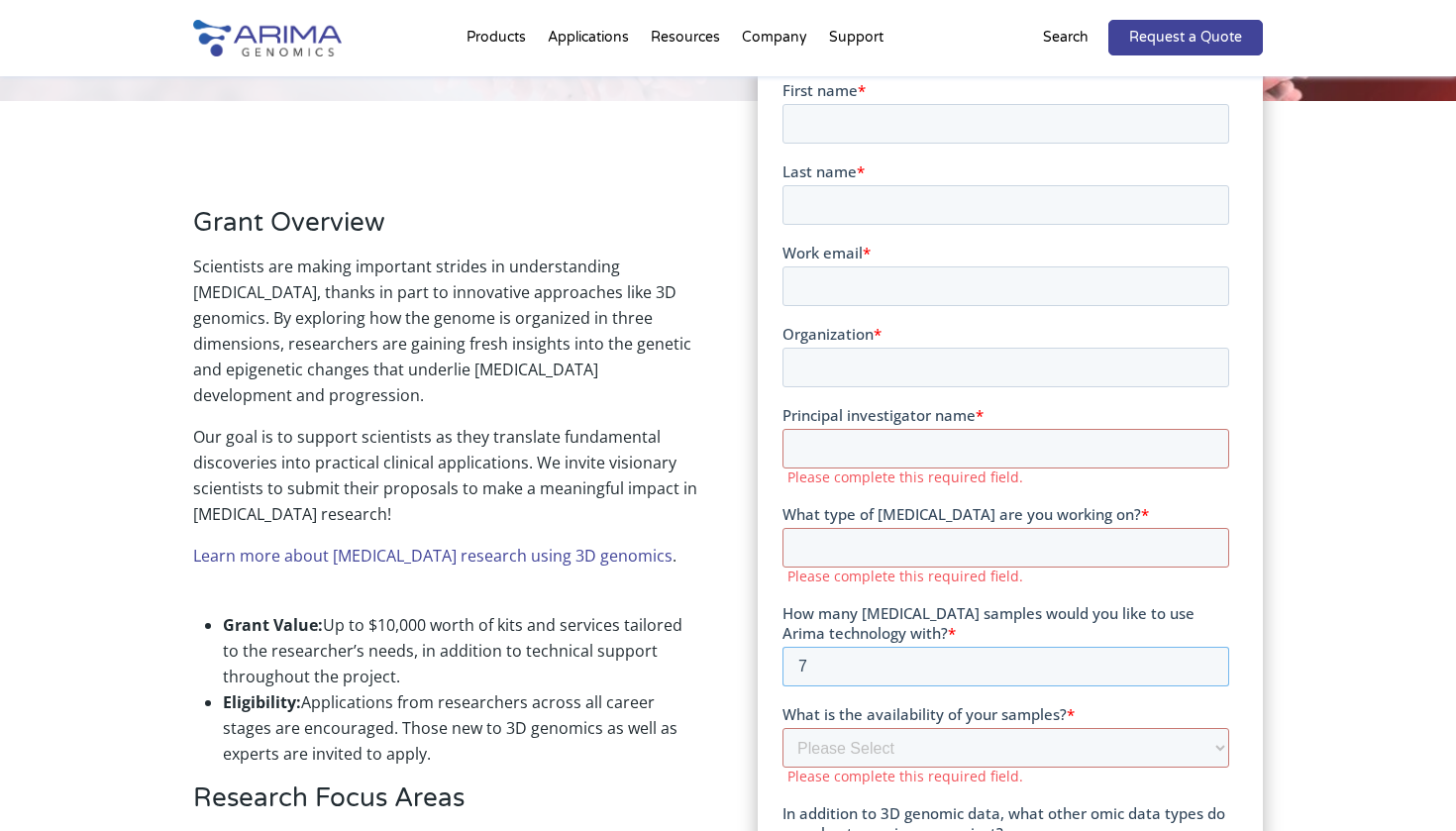 click on "7" at bounding box center [1004, 666] 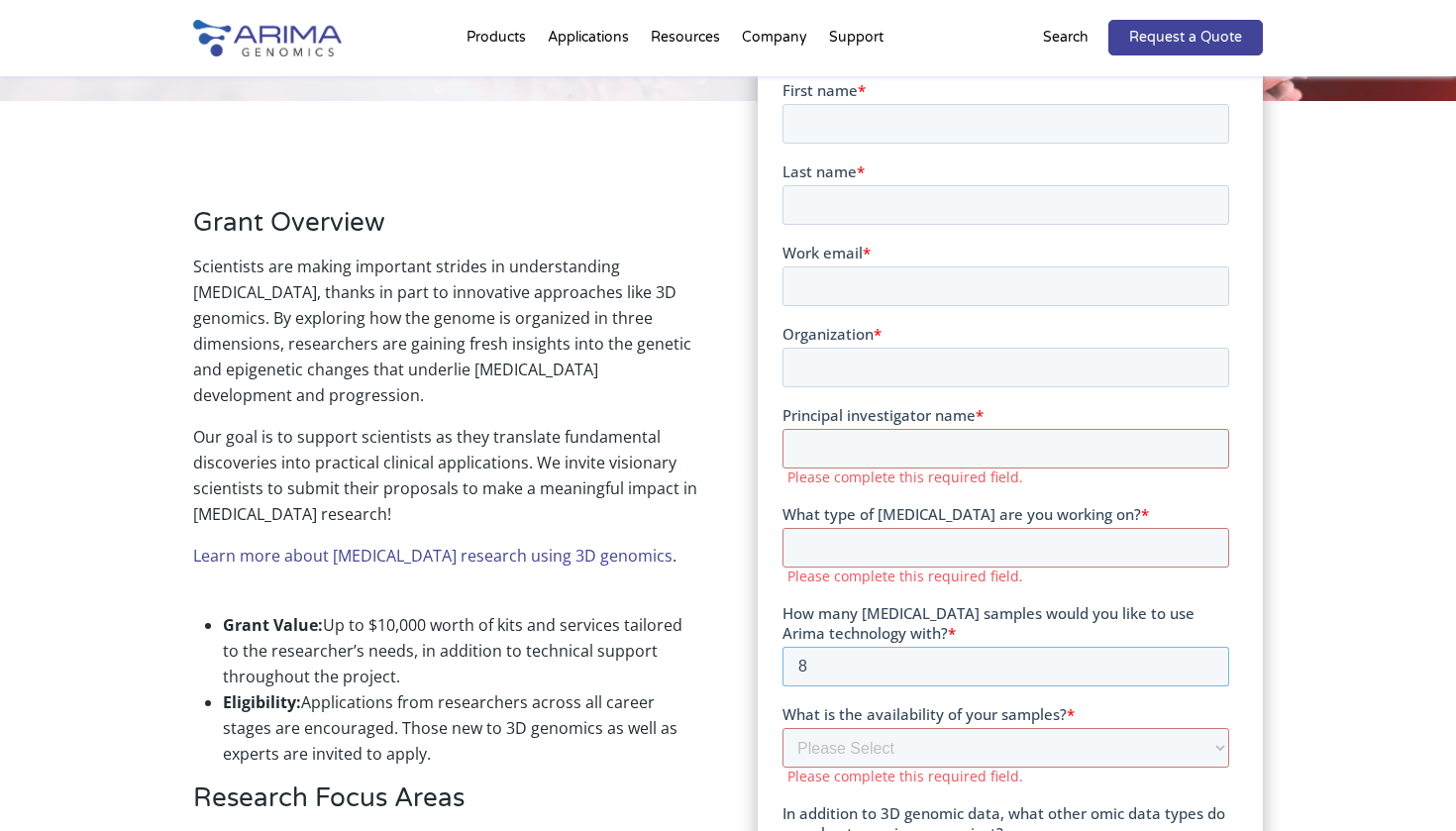 click on "8" at bounding box center [1004, 666] 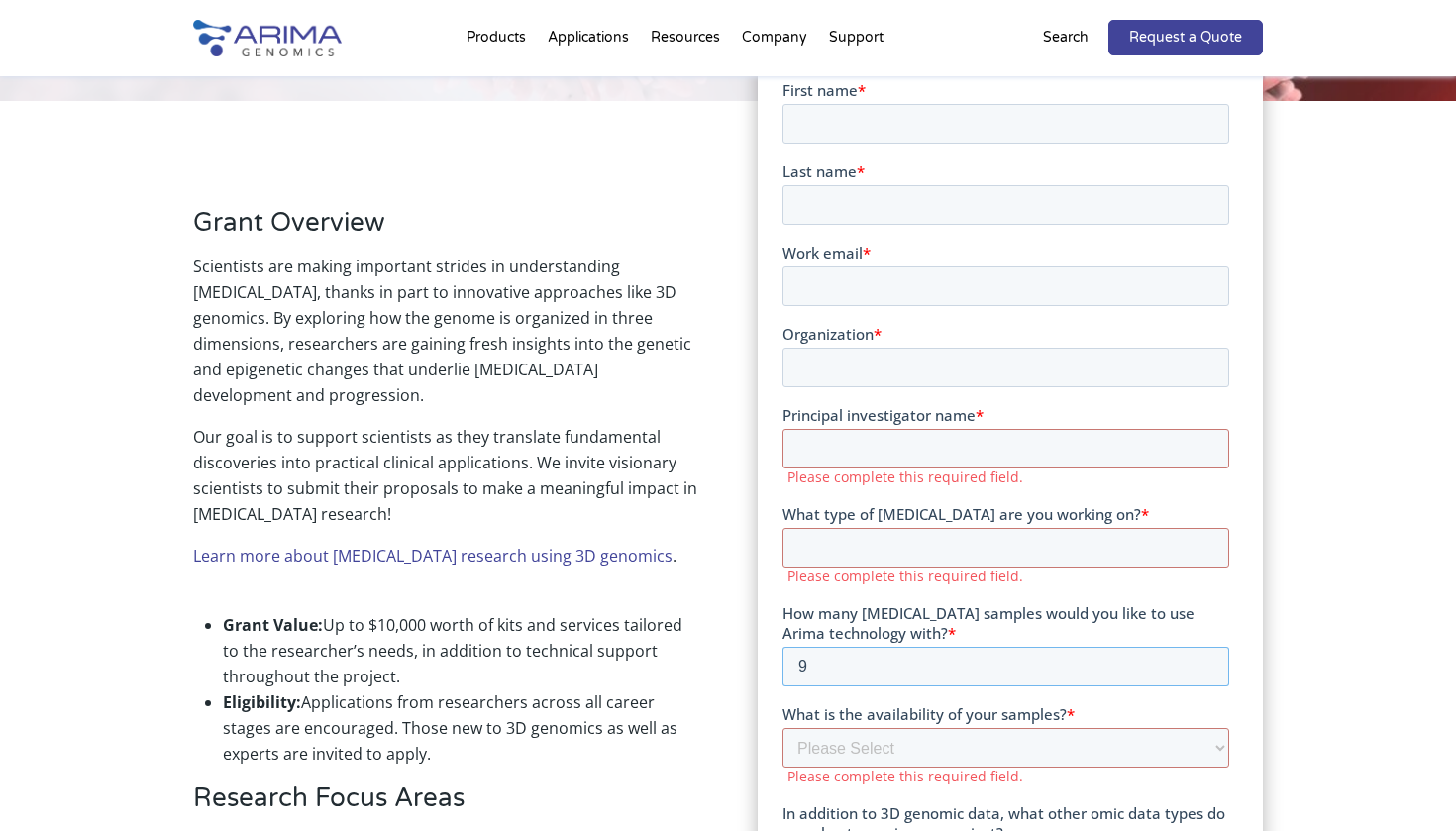 click on "9" at bounding box center [1004, 666] 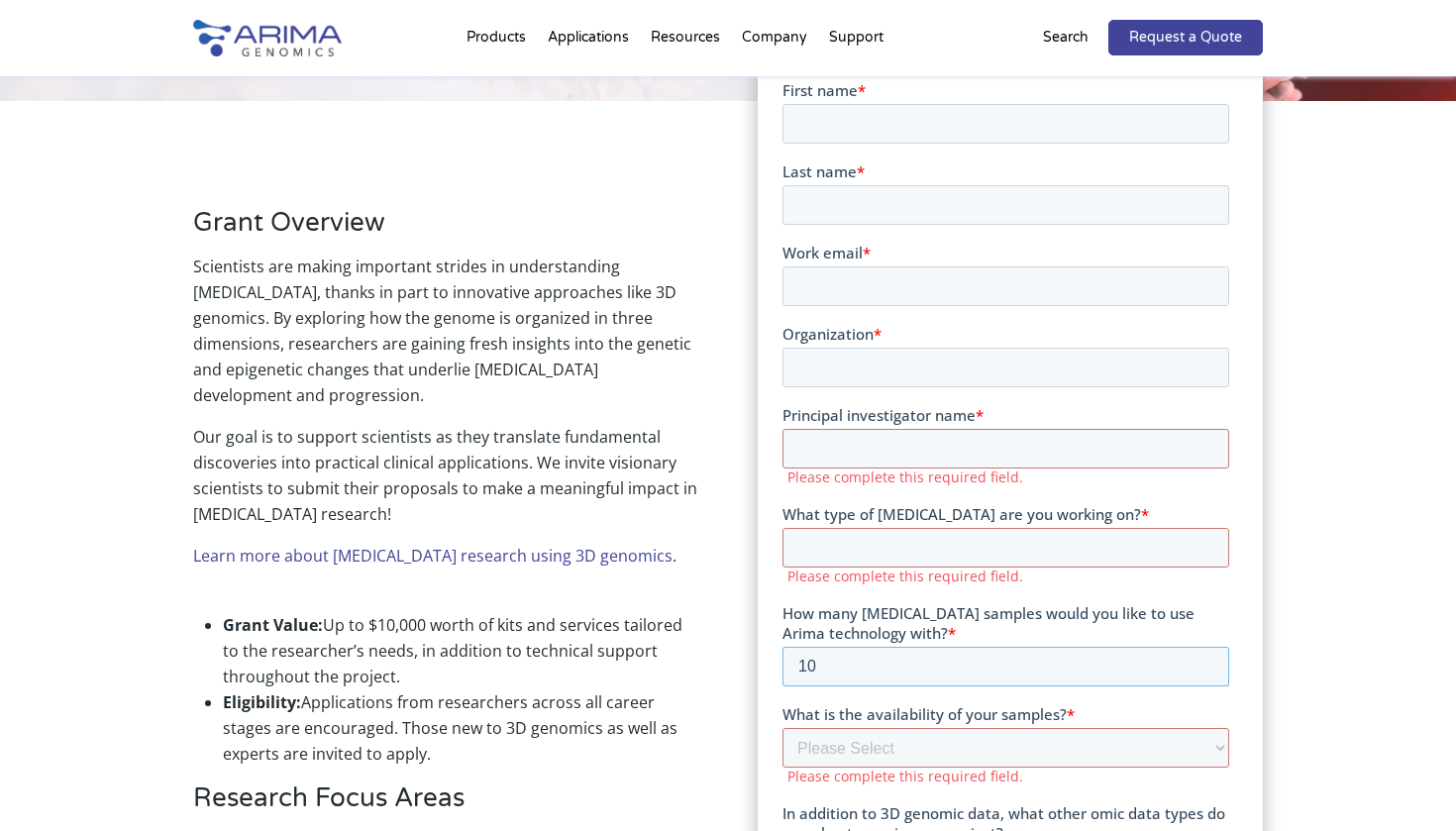 click on "10" at bounding box center (1004, 666) 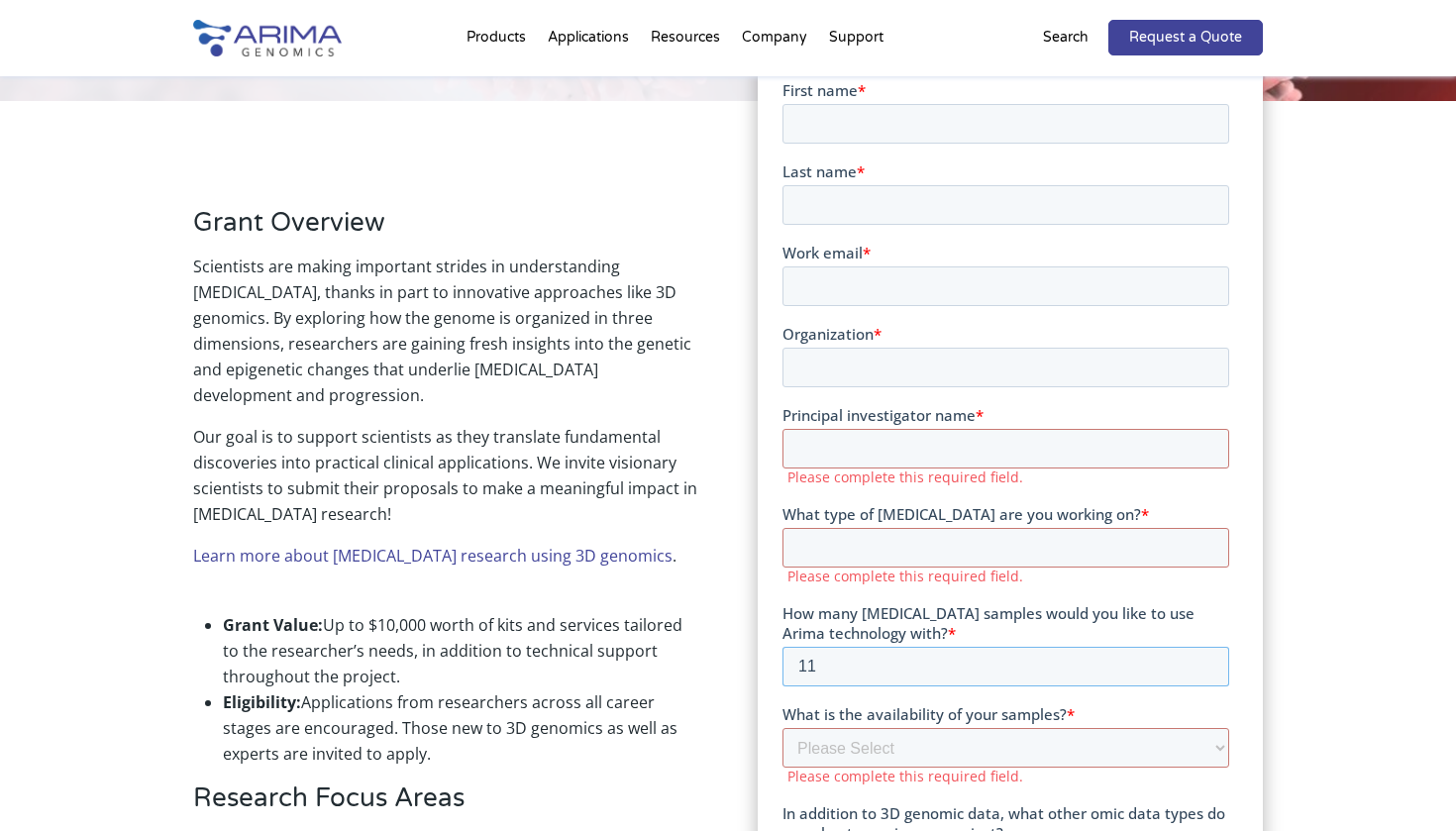 click on "11" at bounding box center (1004, 666) 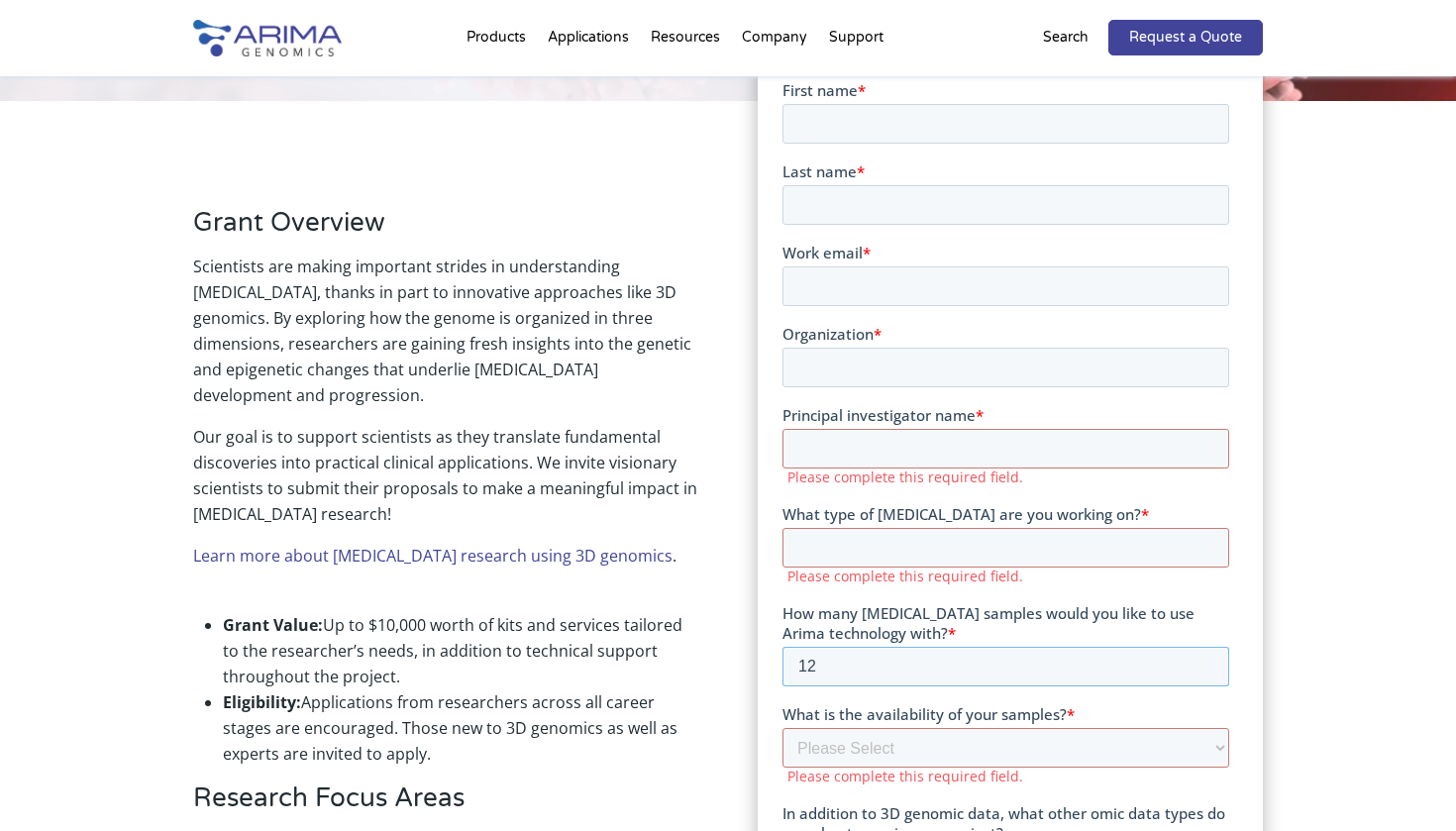 click on "12" at bounding box center [1004, 666] 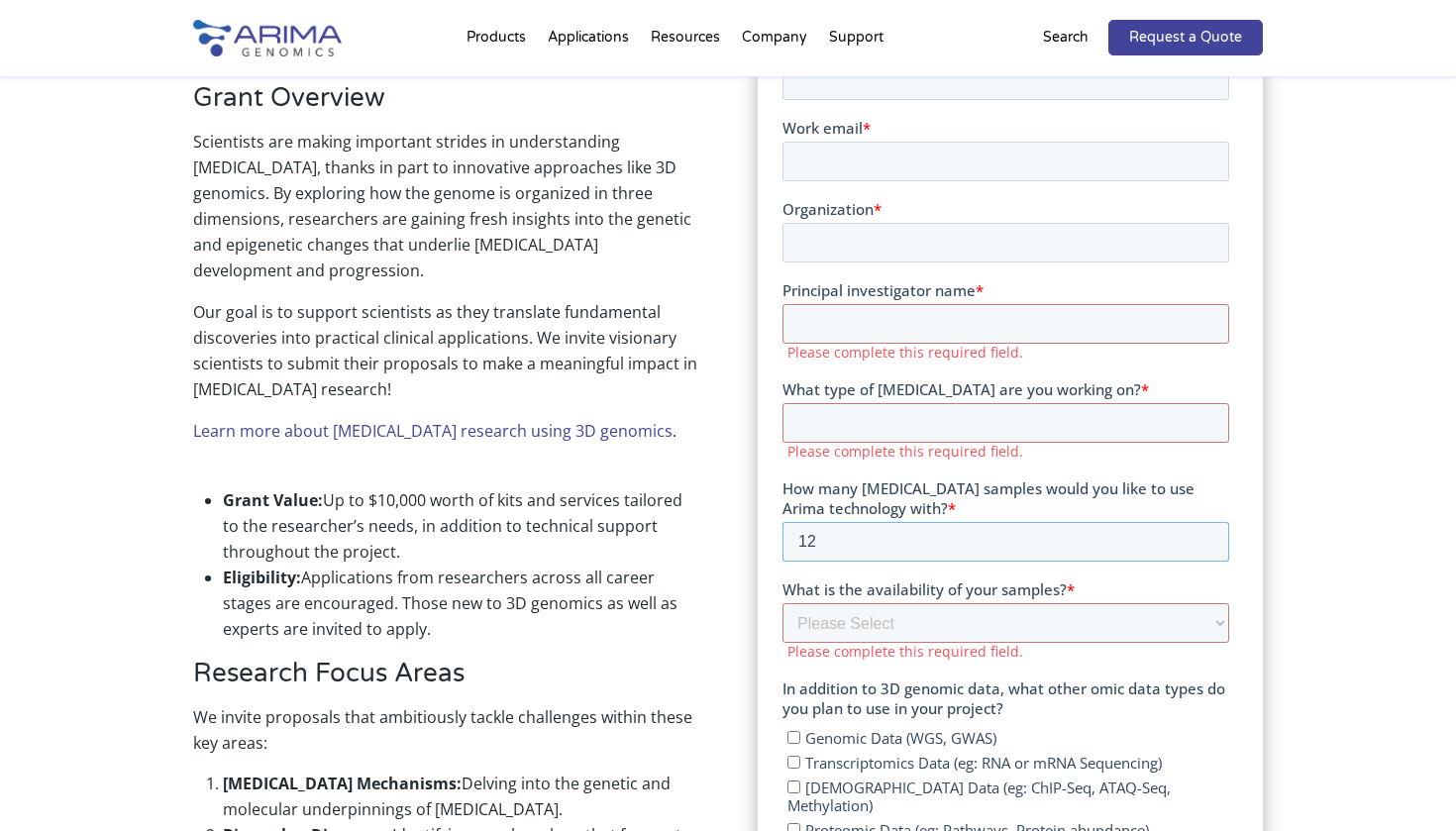 scroll, scrollTop: 581, scrollLeft: 0, axis: vertical 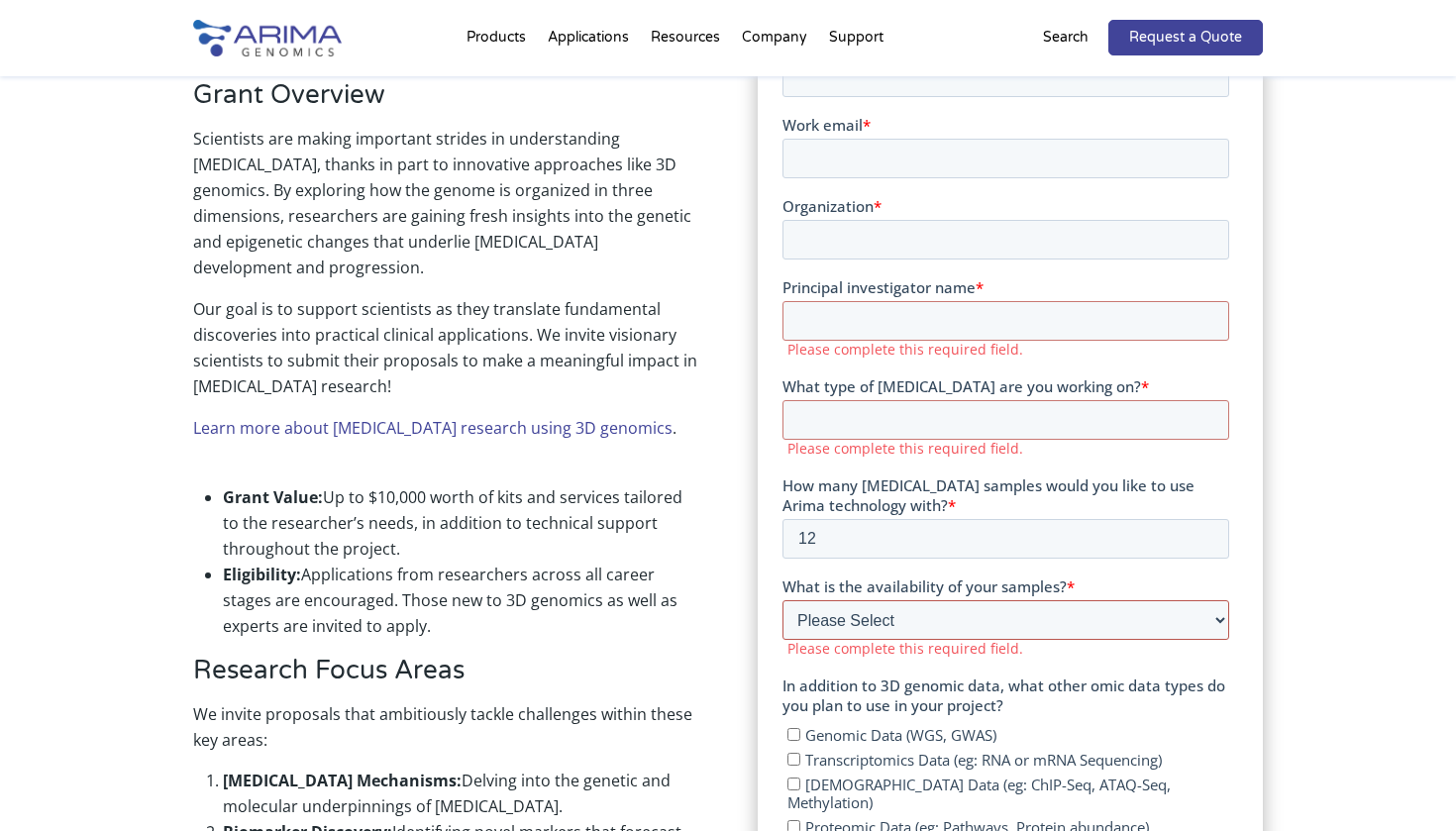 select on "Will be ready within 2 months" 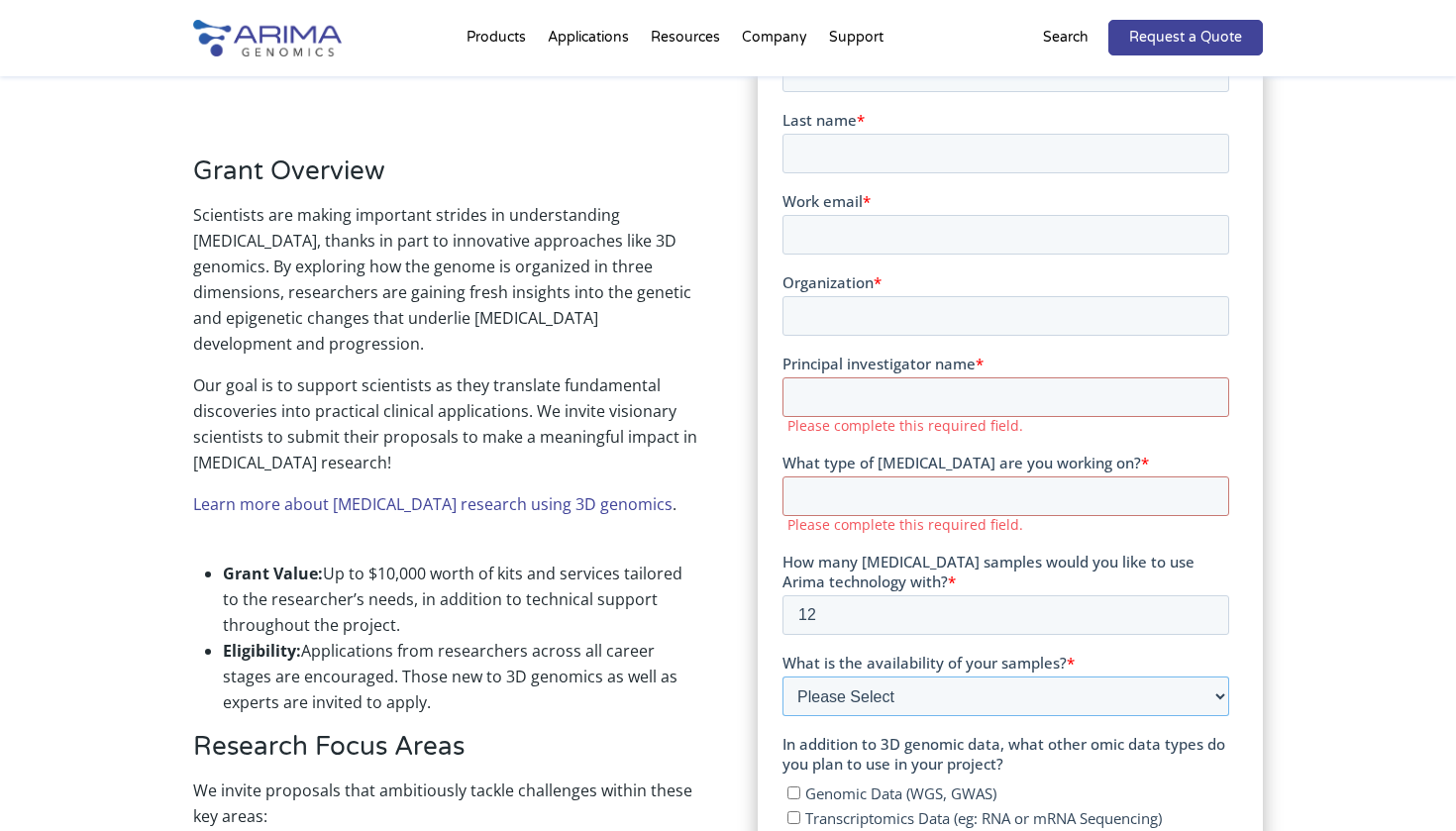 scroll, scrollTop: 507, scrollLeft: 0, axis: vertical 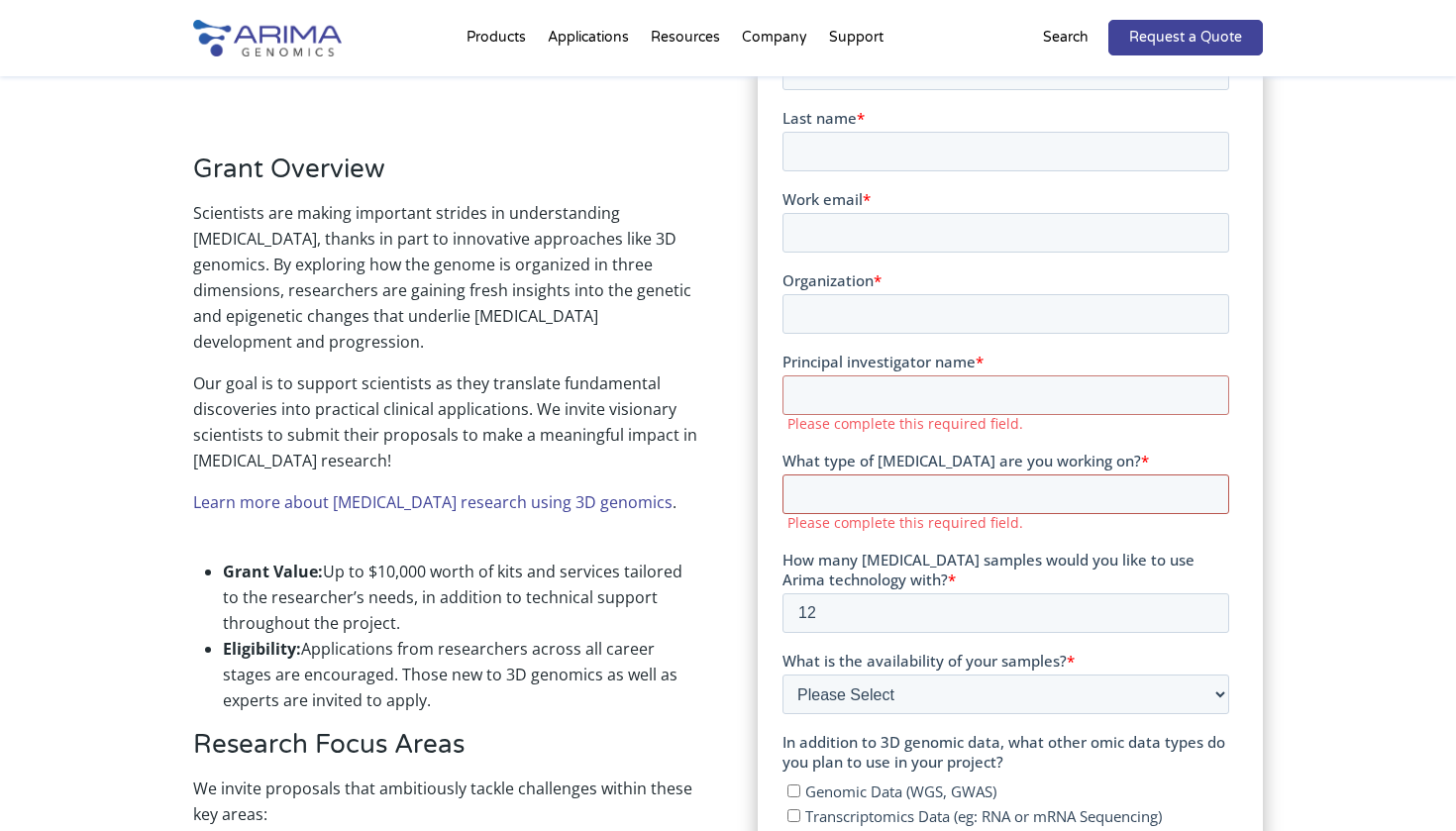 click on "What type of cancer are you working on?  *" at bounding box center (1004, 493) 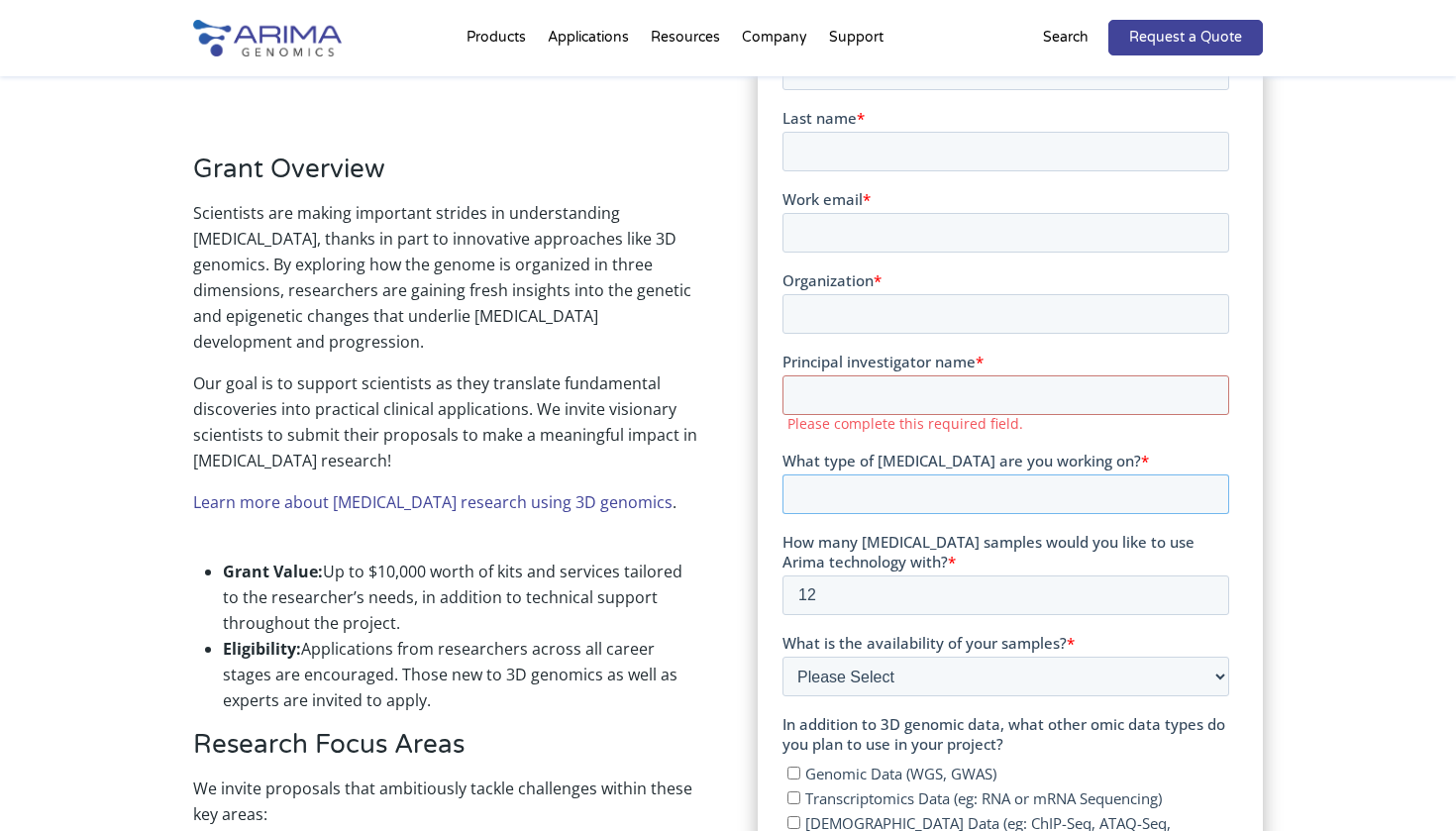 paste on "Pancreatic Ductal Adenocarcinoma" 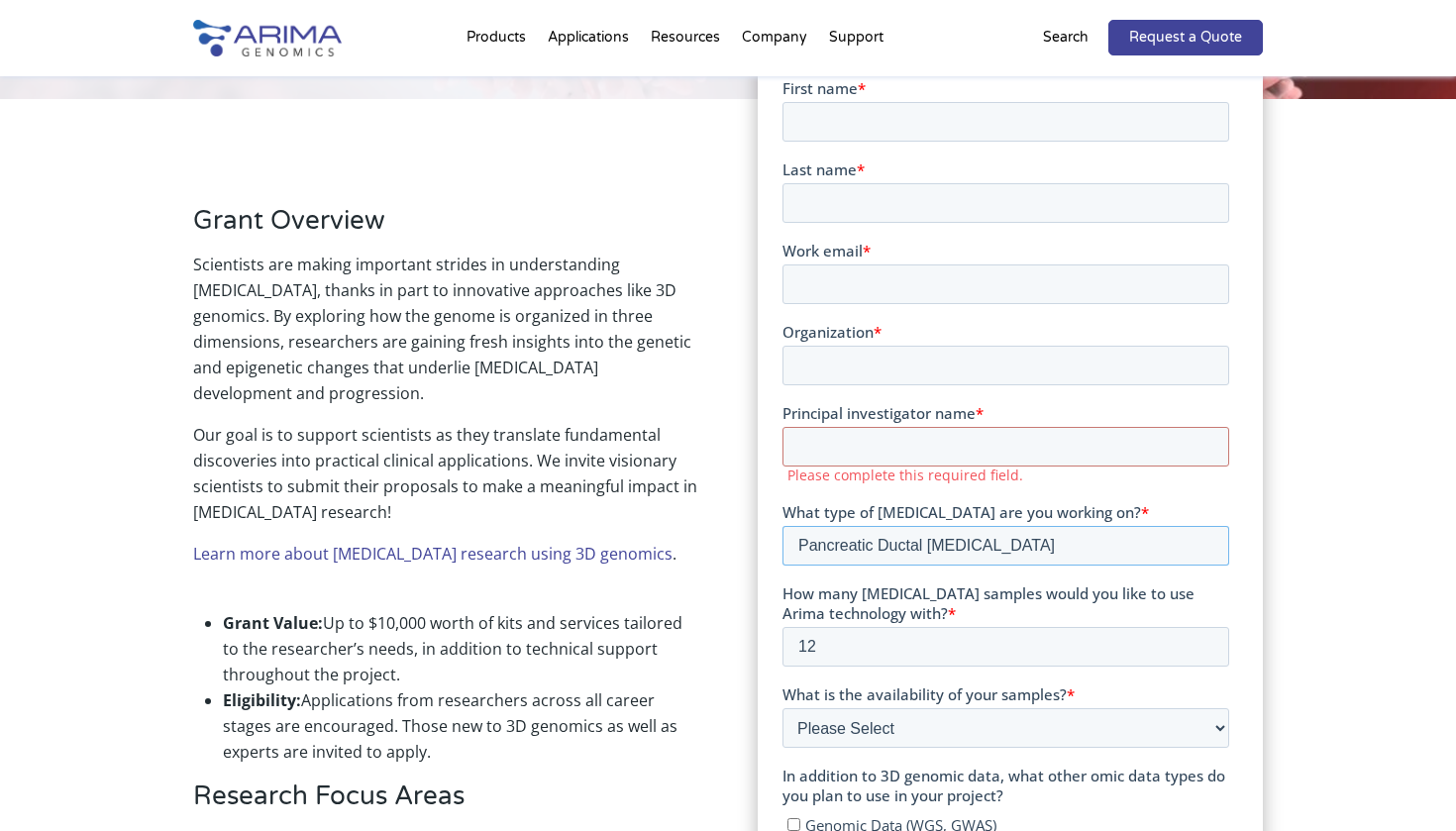 scroll, scrollTop: 456, scrollLeft: 0, axis: vertical 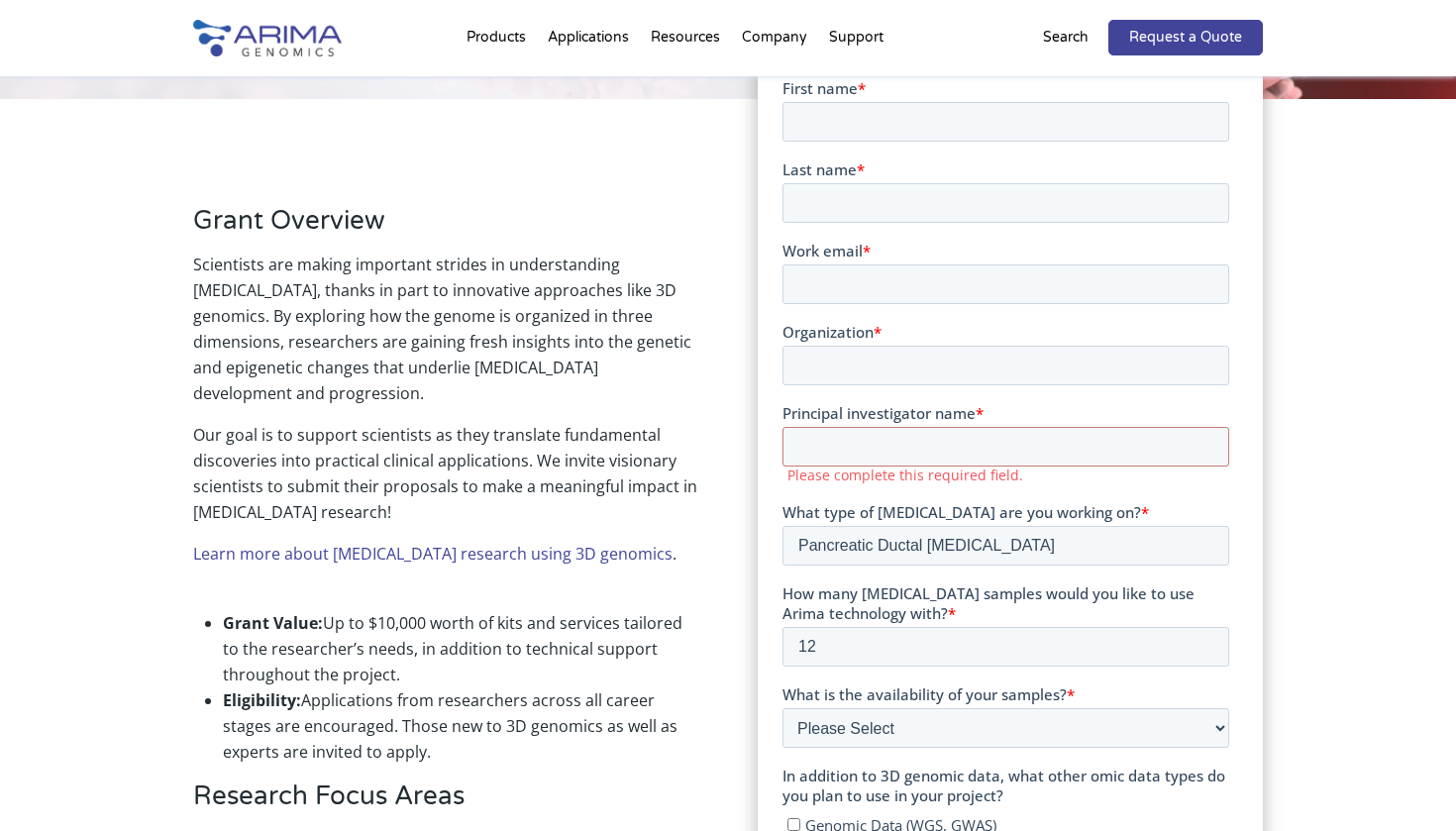 click on "Organization *" at bounding box center [1004, 353] 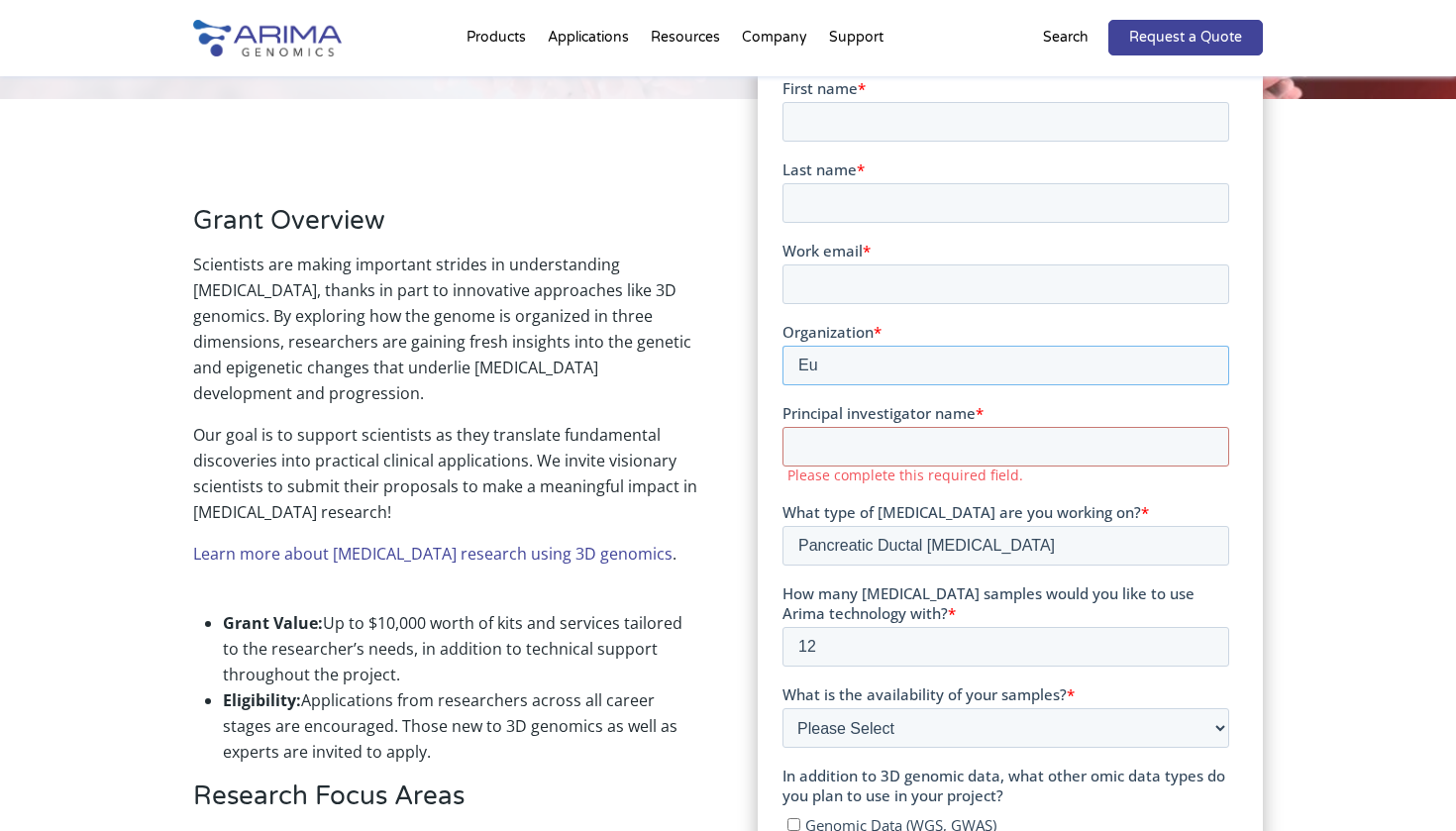 type on "E" 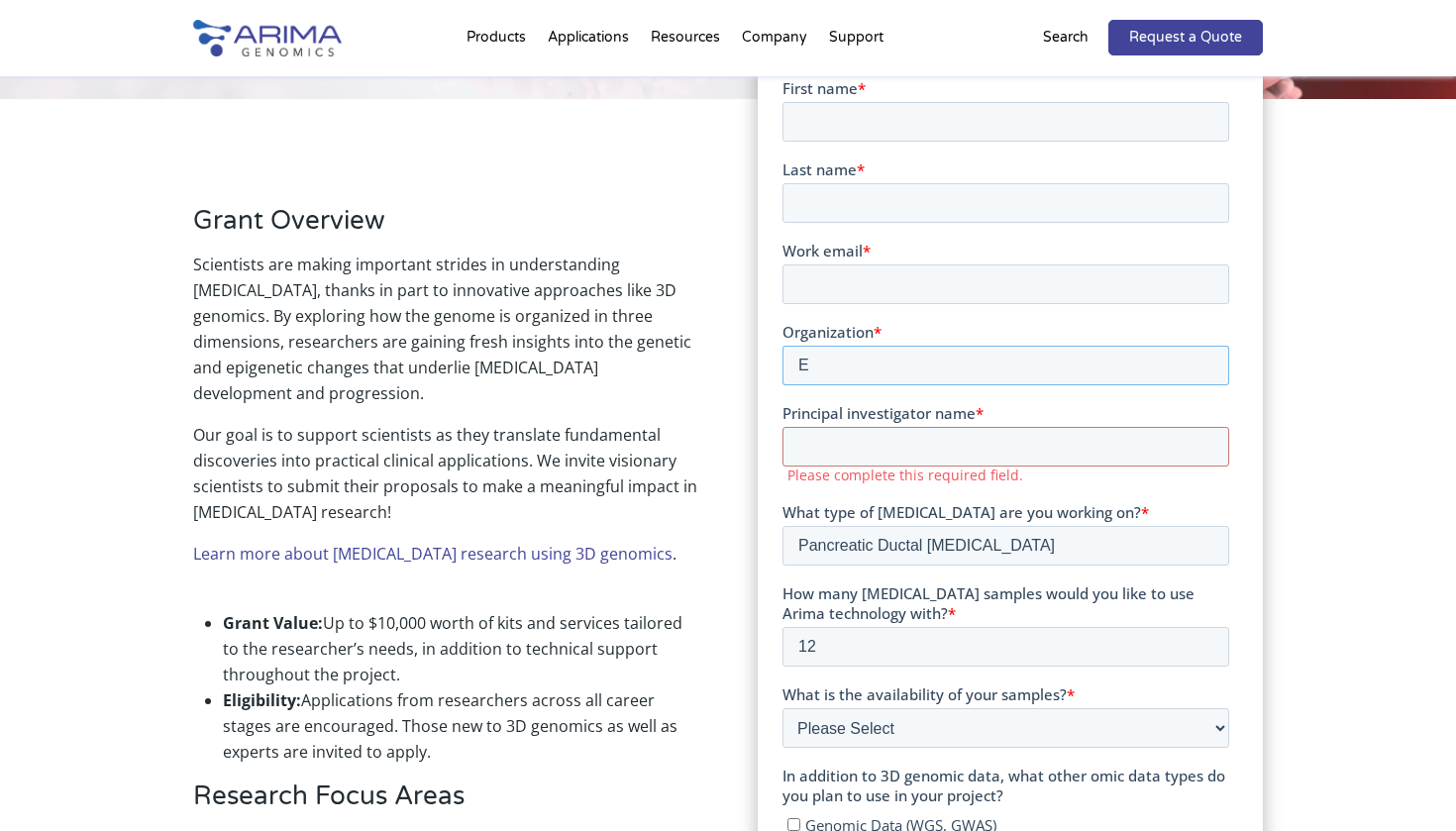 type 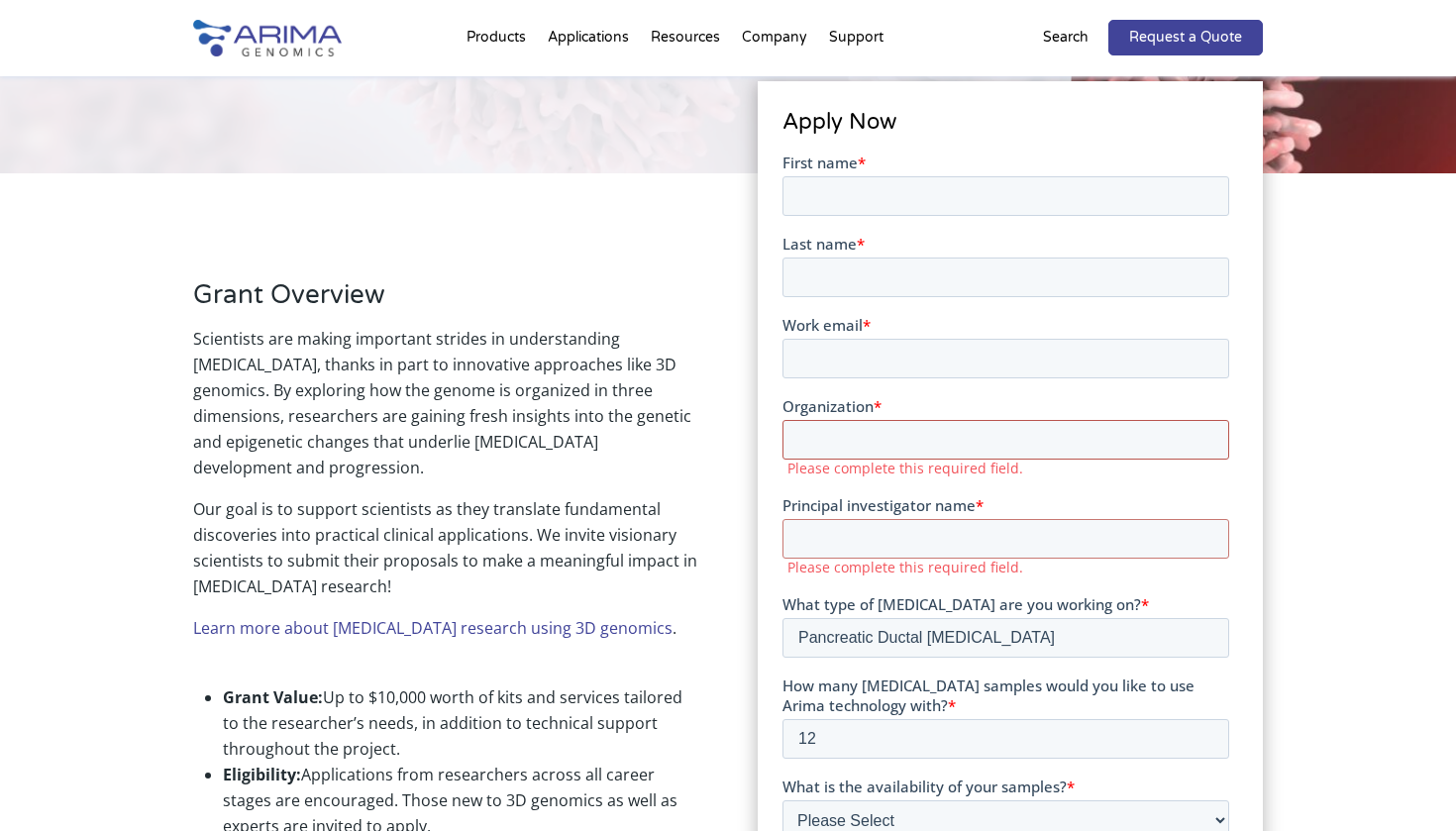 scroll, scrollTop: 372, scrollLeft: 0, axis: vertical 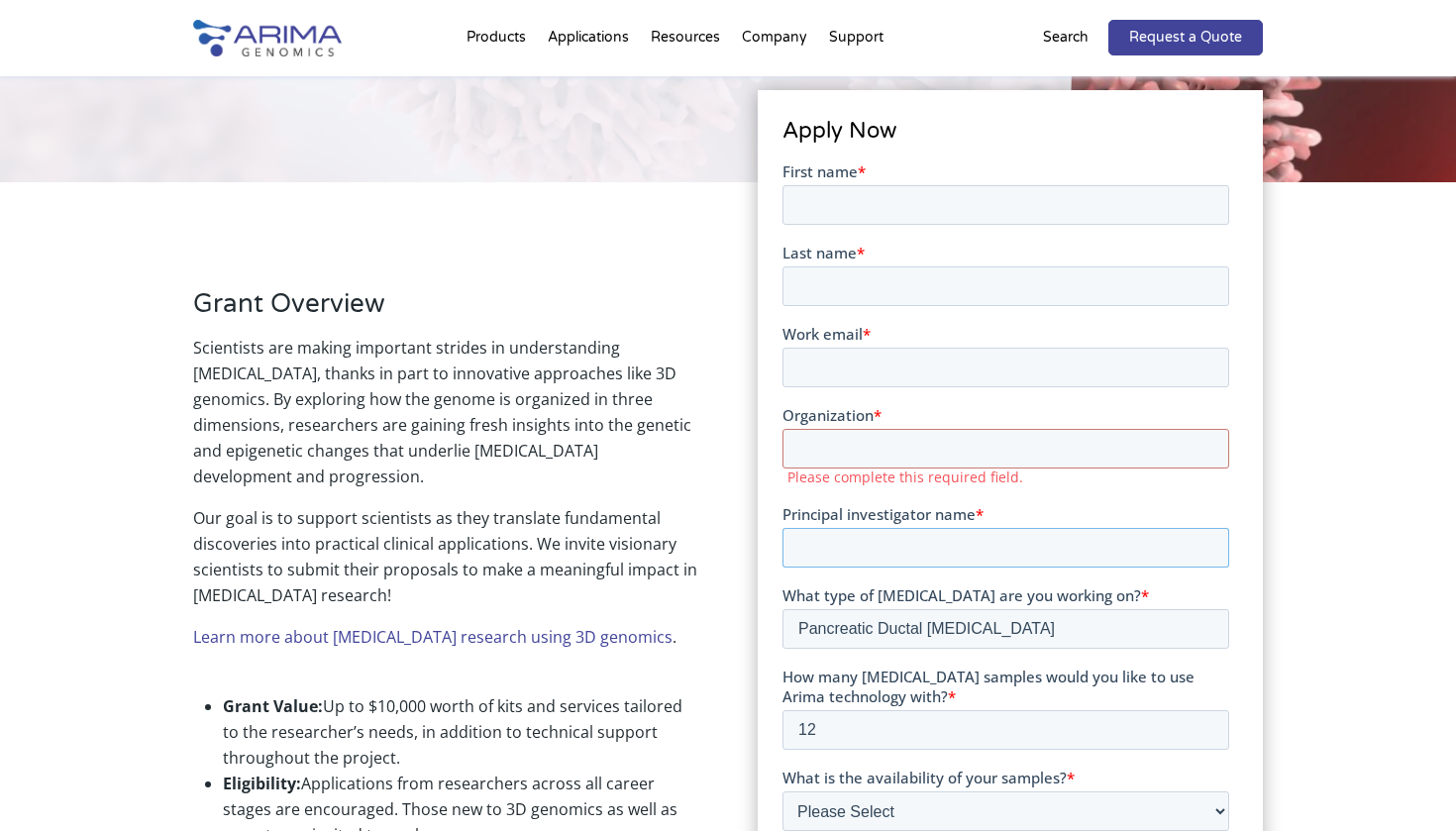 click on "Principal investigator name *" at bounding box center [1004, 547] 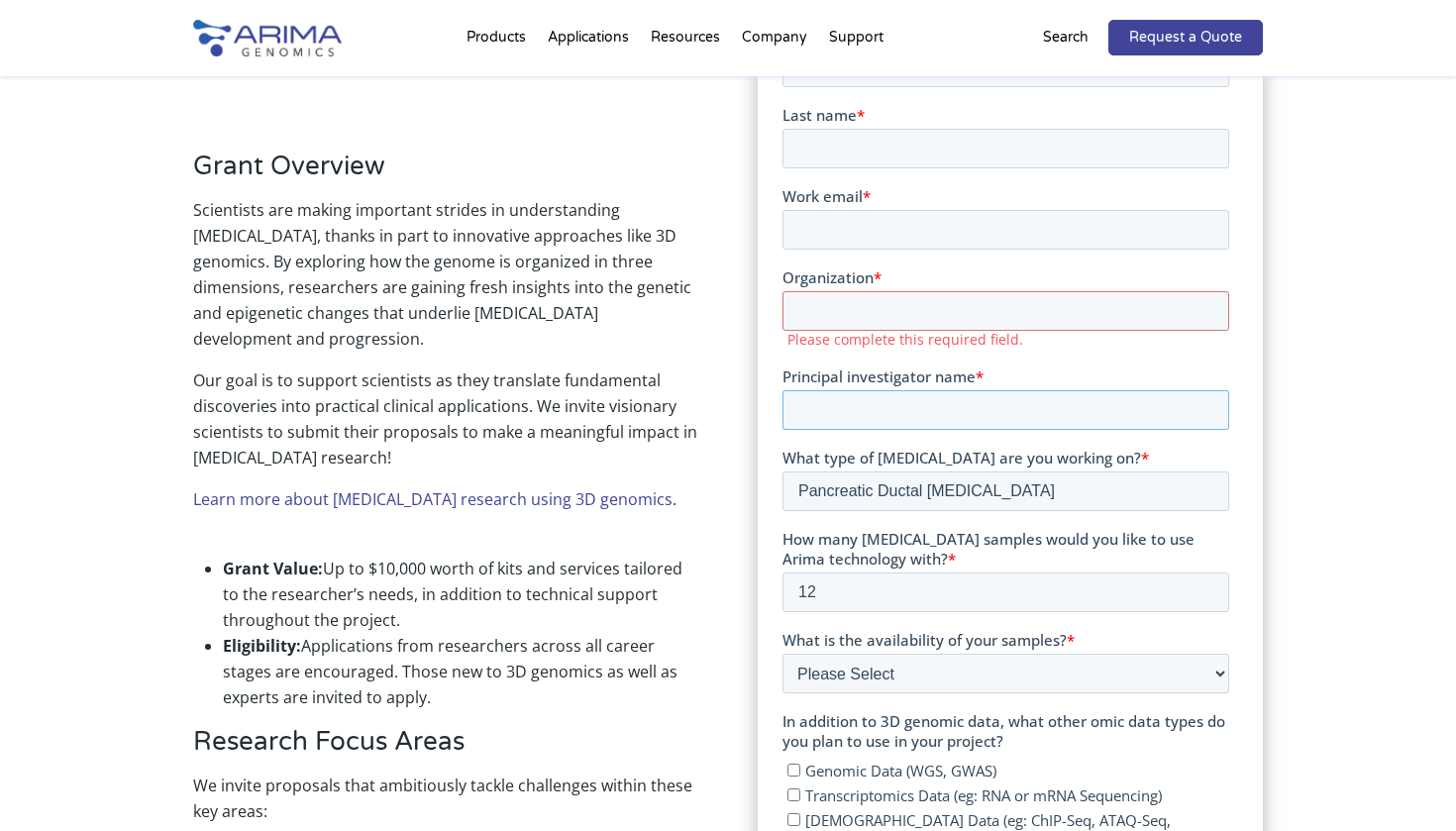 scroll, scrollTop: 510, scrollLeft: 0, axis: vertical 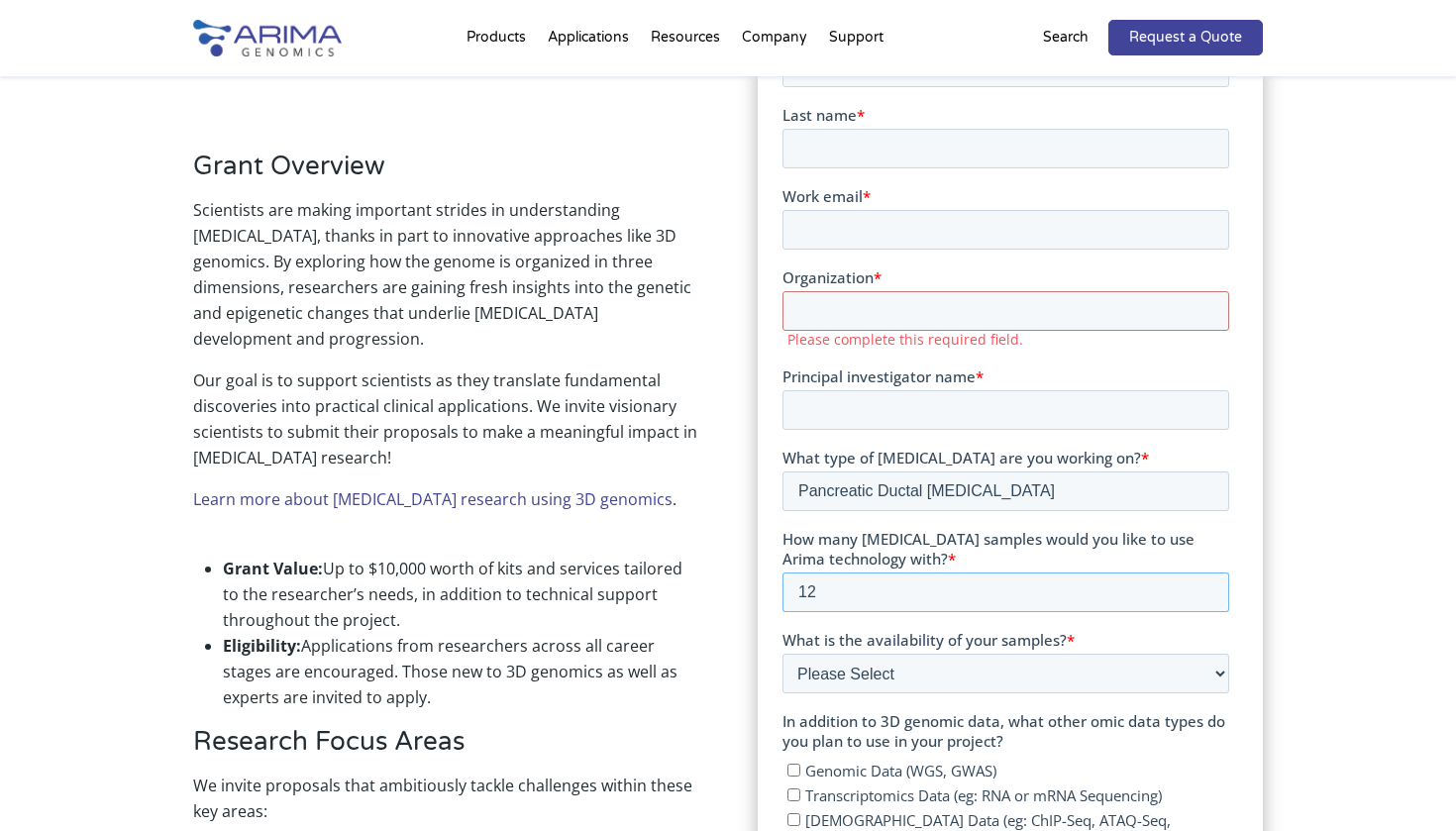 click on "How many cancer samples would you like to use Arima technology with? * 12" at bounding box center (1004, 570) 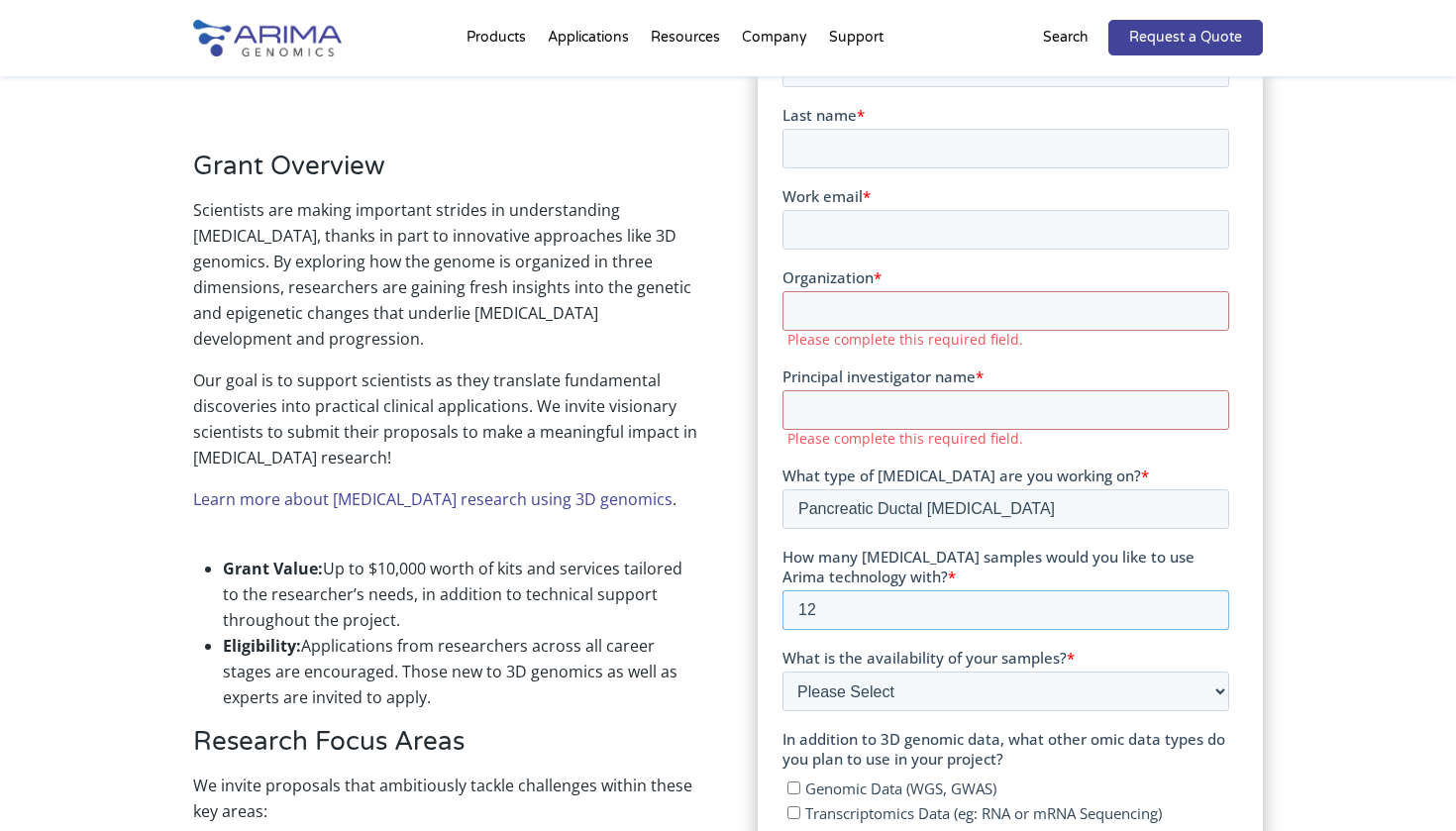 click on "12" at bounding box center (1004, 609) 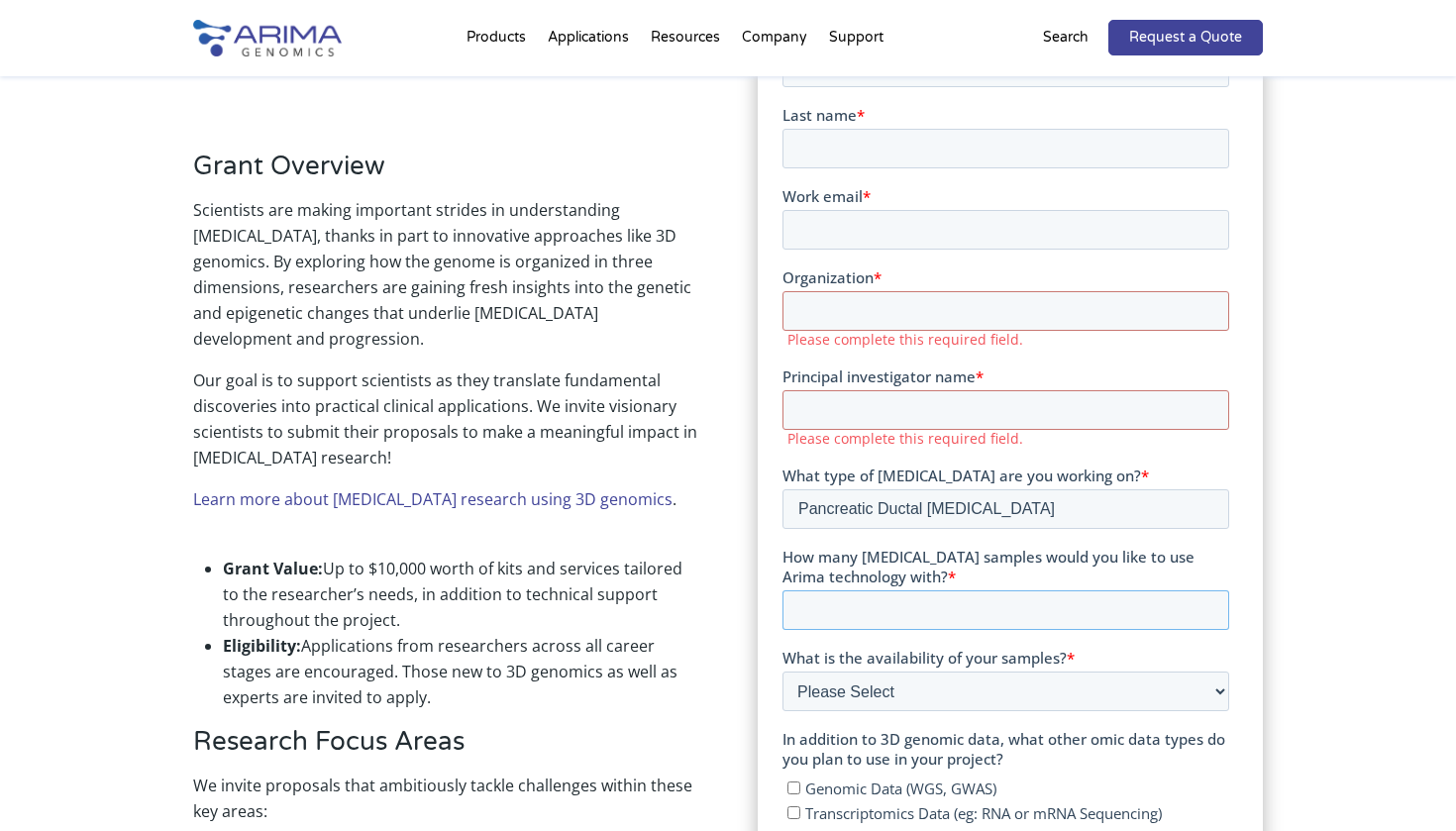 type on "8" 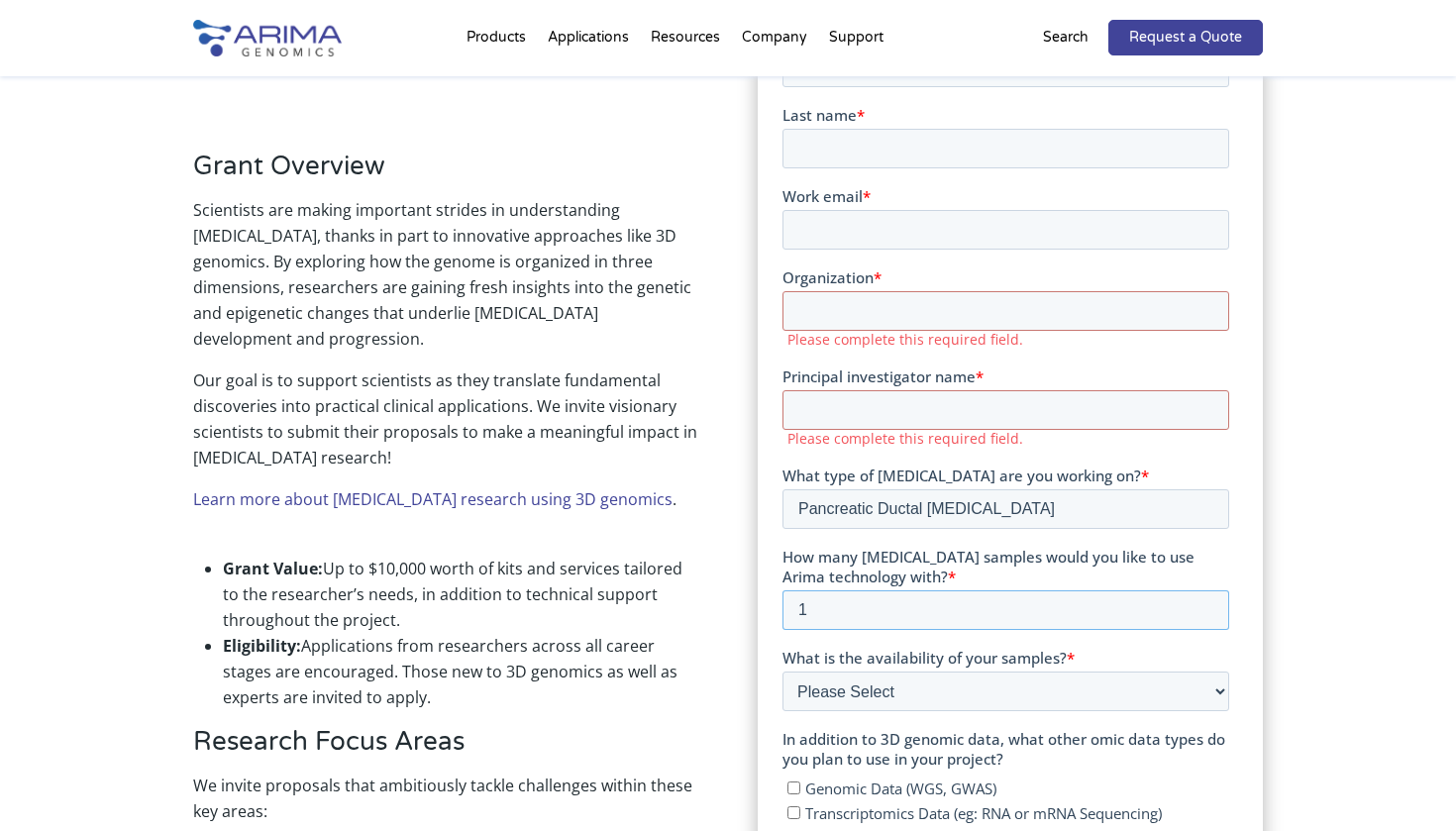 type on "12" 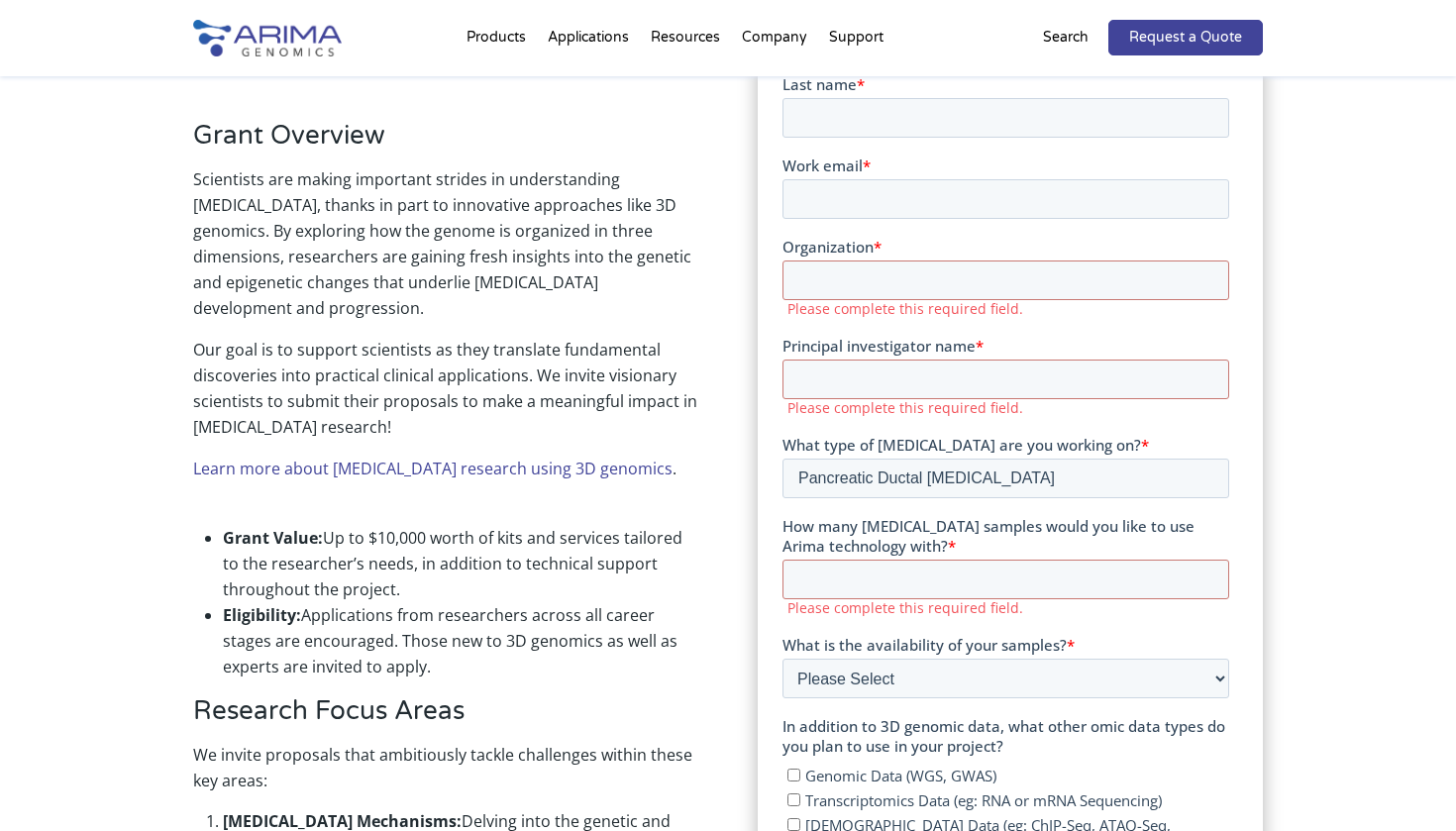 scroll, scrollTop: 558, scrollLeft: 0, axis: vertical 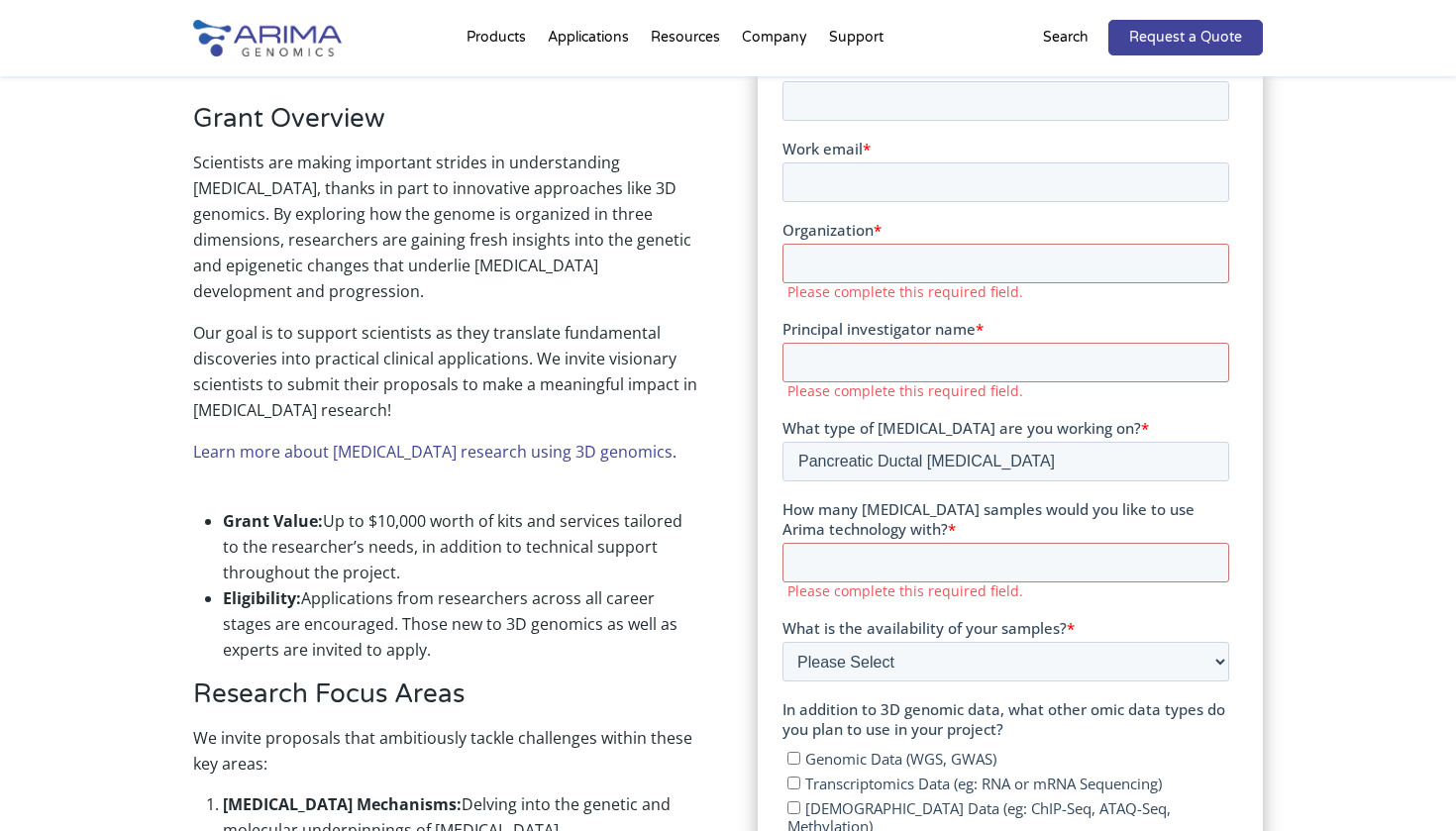click on "First name * Last name * Work email * Organization * Please complete this required field. Principal investigator name * Please complete this required field. What type of cancer are you working on?  * Pancreatic Ductal Adenocarcinoma How many cancer samples would you like to use Arima technology with? * Please complete this required field. What is the availability of your samples? * Please Select Currently ready for use Will be ready within 2 months Will take longer than 2 months to acquire In addition to 3D genomic data, what other omic data types do you plan to use in your project? Genomic Data (WGS, GWAS) Transcriptomics Data (eg: RNA or mRNA Sequencing) Epigenomic Data (eg: ChIP-Seq, ATAQ-Seq, Methylation) Proteomic Data (eg: Pathways, Protein abundance) Metabolomic Data (eg: enrichment or pathway analysis) Other (please specify) What product(s) are you interested in? Genome-Wide HiC Promoter Capture HiC Custom Capture HiC Structural Variant Detection Single Cell Services * Kits Services Project title * *" at bounding box center (1004, 736) 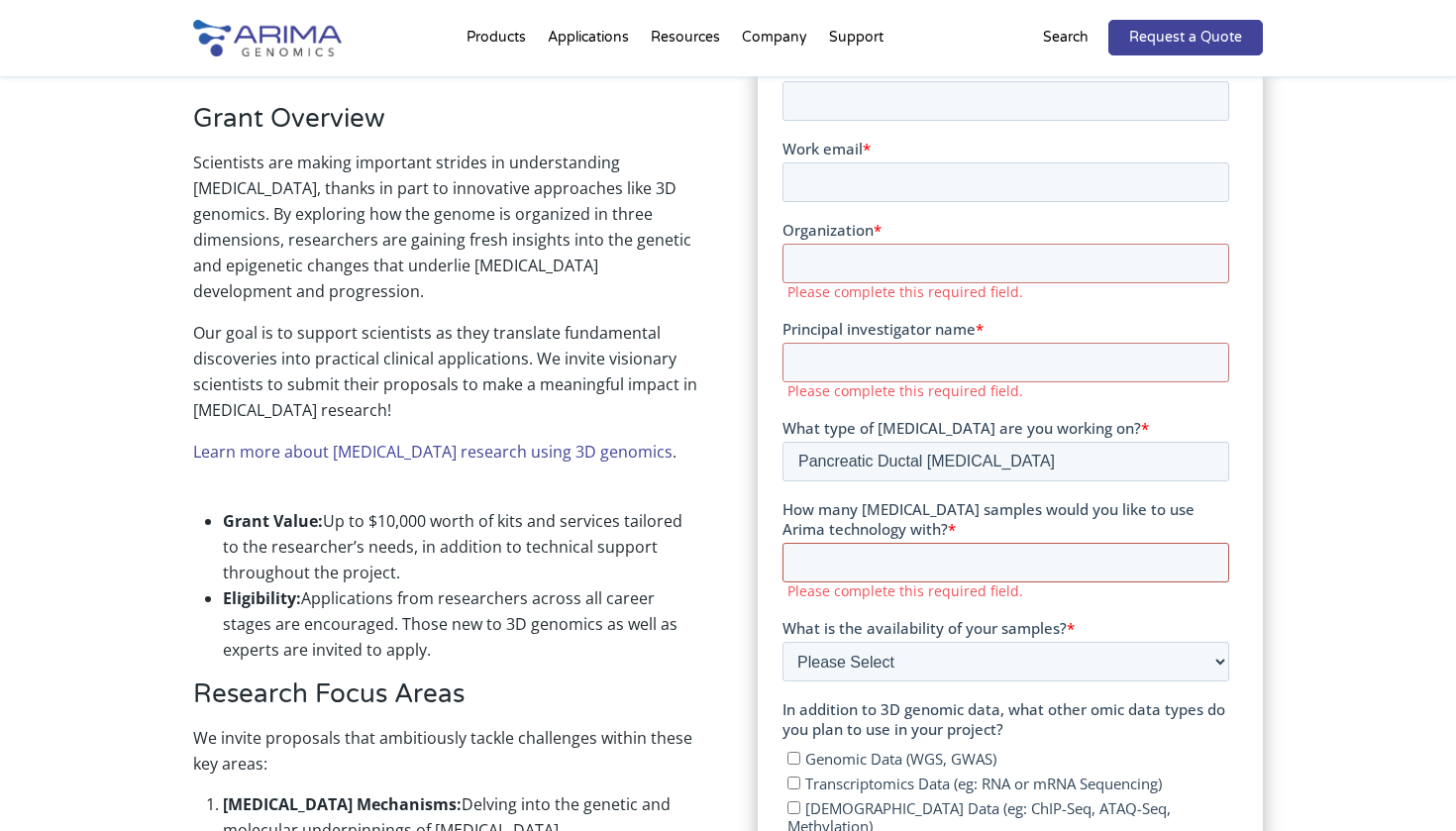 click on "How many cancer samples would you like to use Arima technology with? *" at bounding box center (1004, 563) 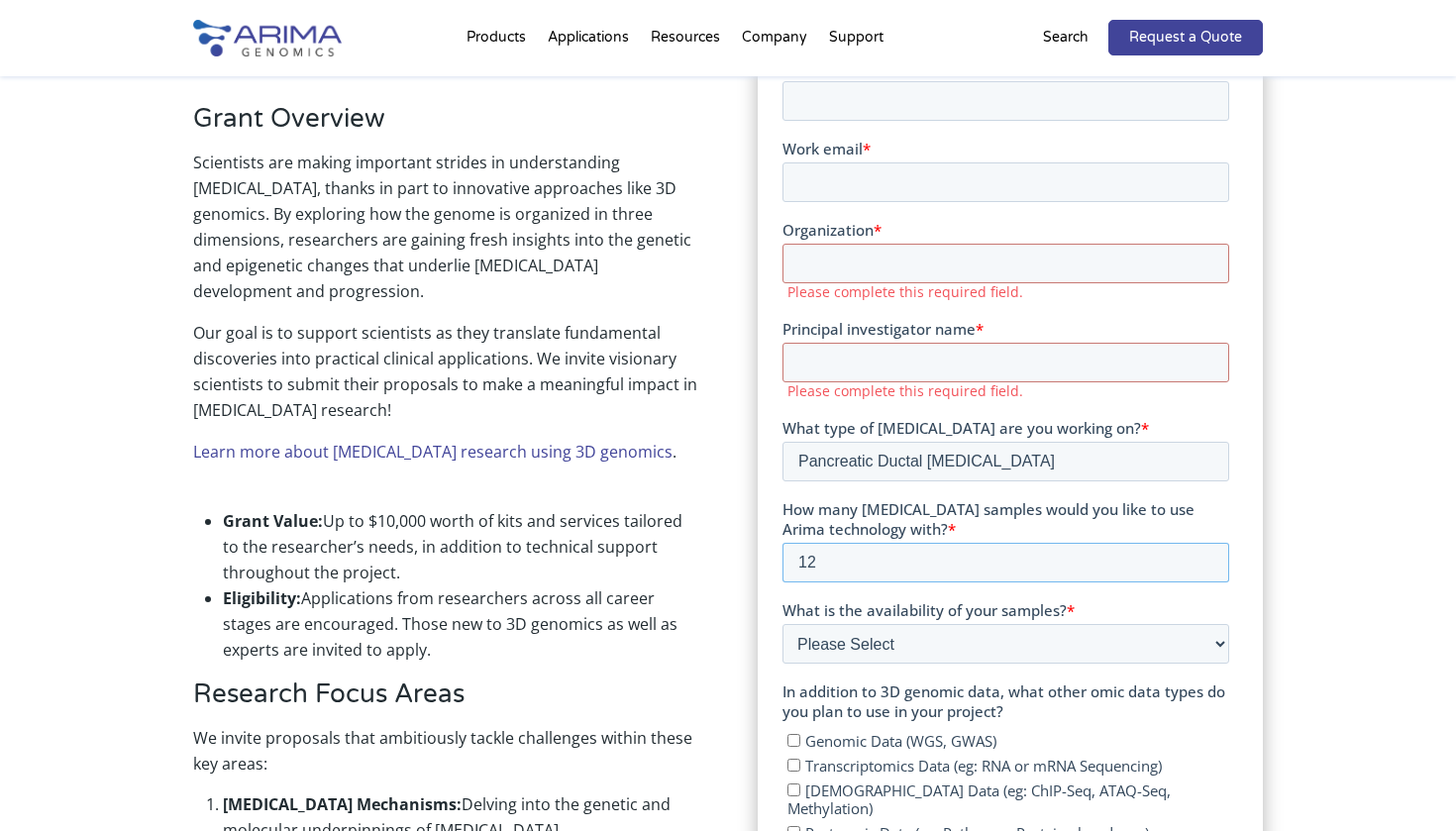 type on "12" 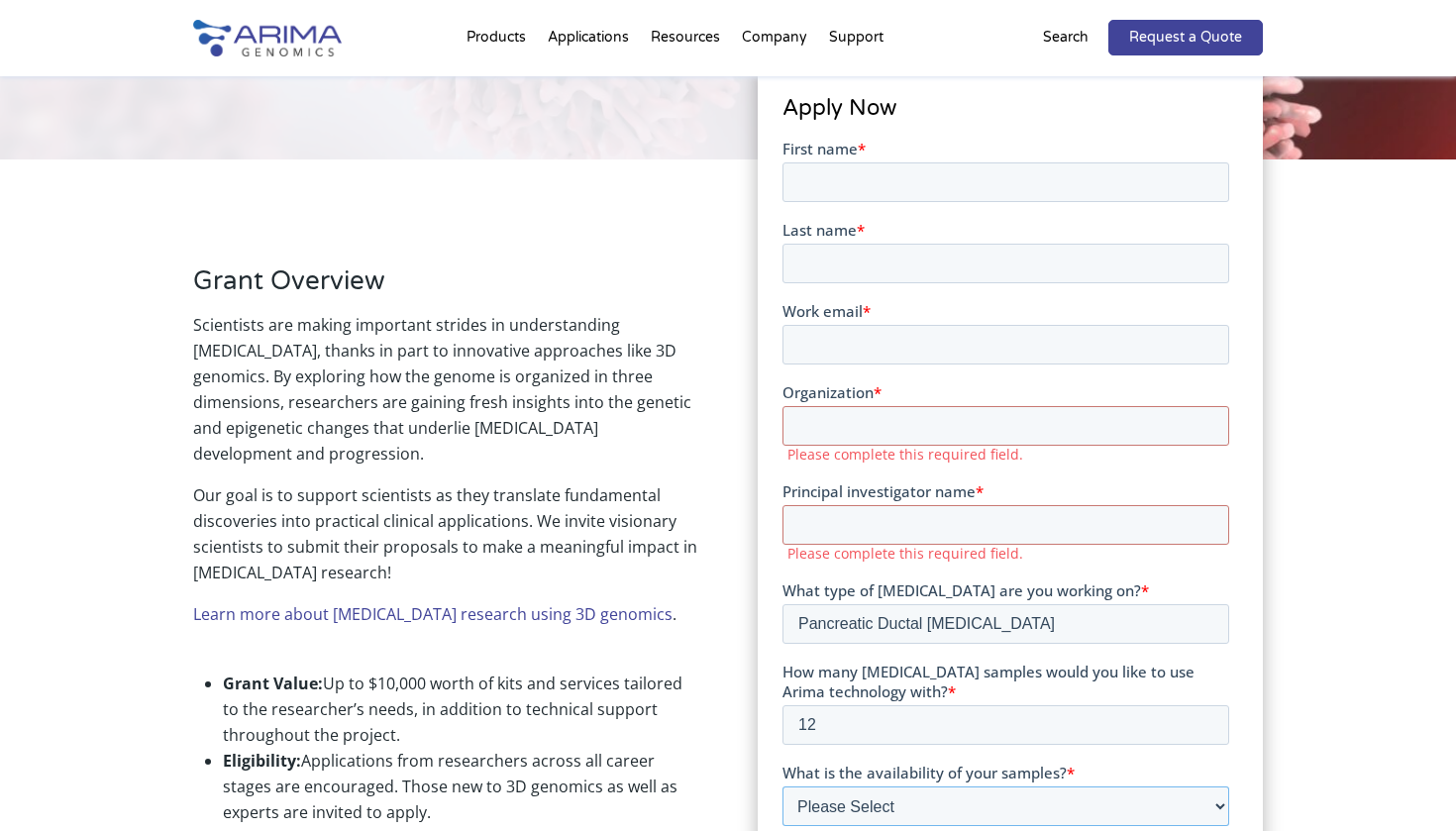 scroll, scrollTop: 392, scrollLeft: 0, axis: vertical 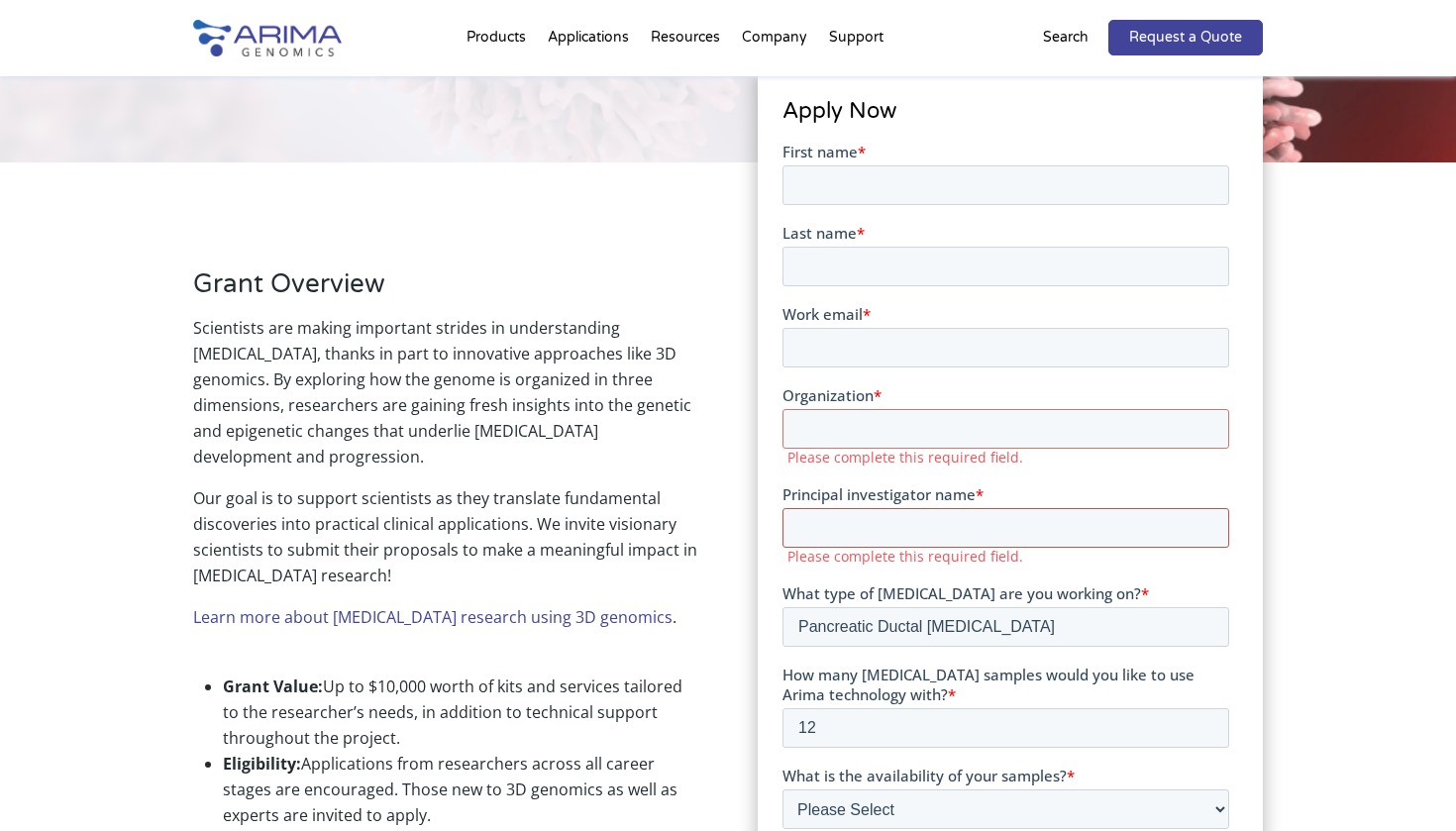 click on "Principal investigator name *" at bounding box center [1004, 527] 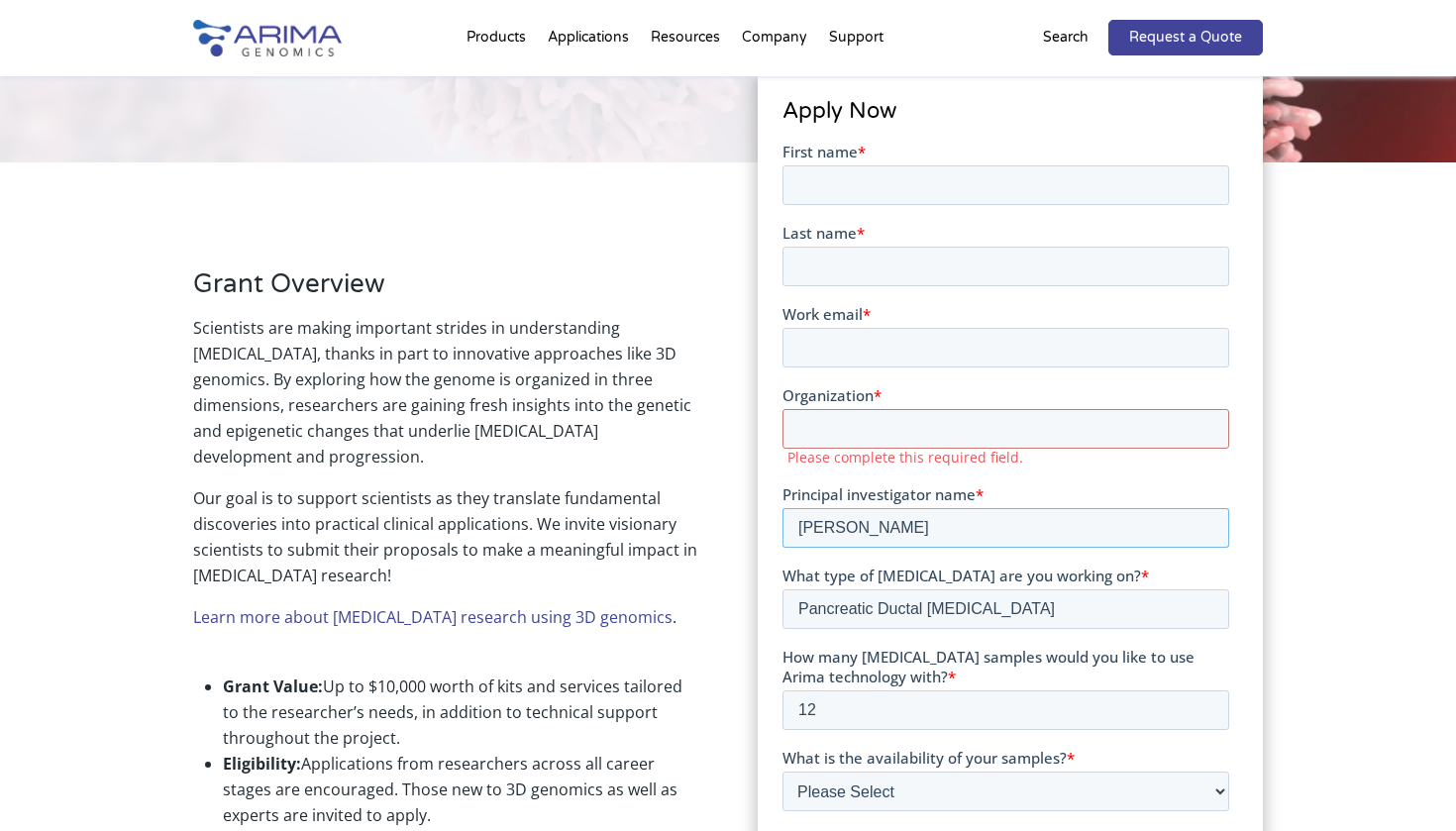 type on "Natoli Gioacchino" 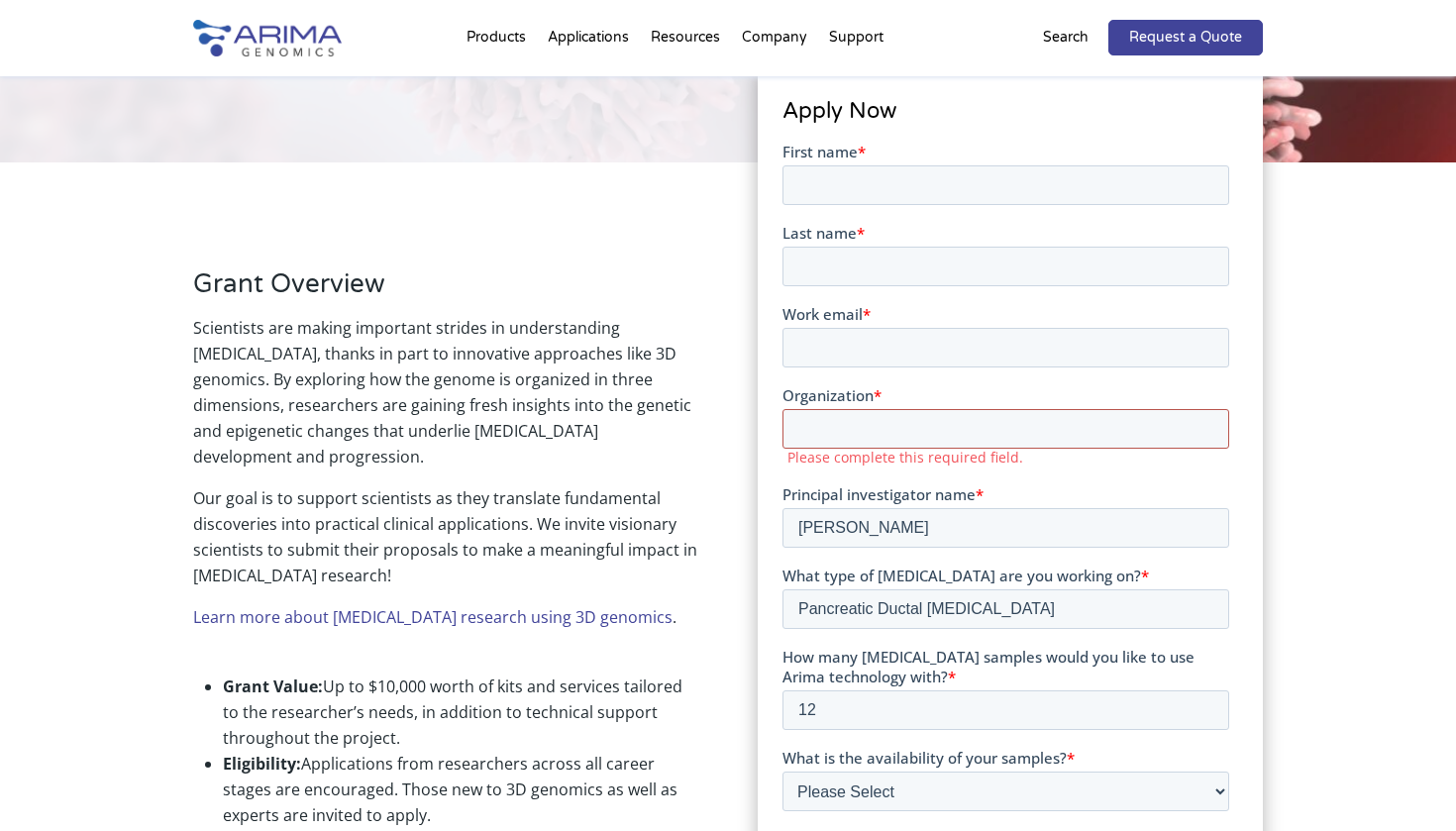 click on "Organization *" at bounding box center [1004, 428] 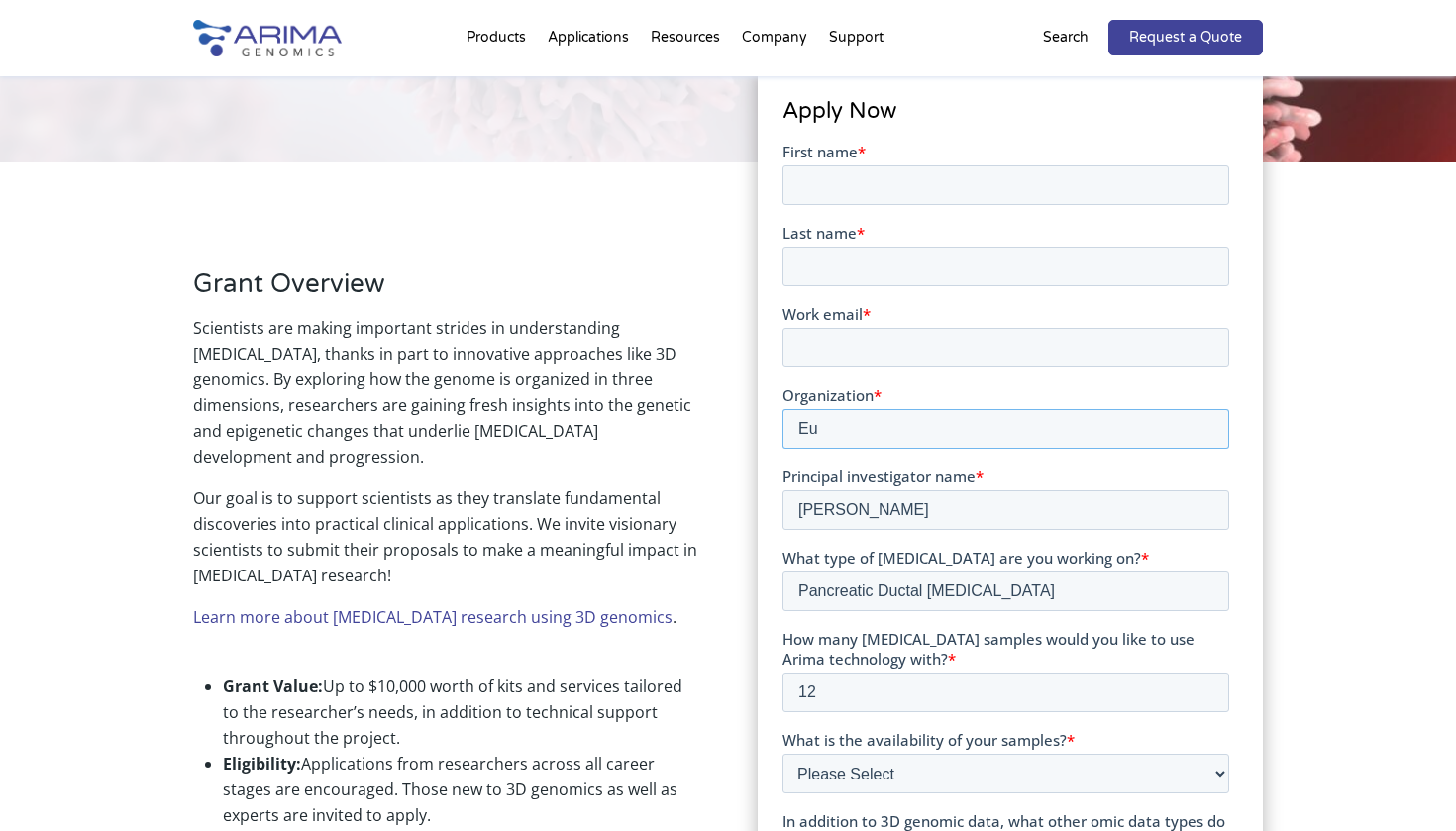type on "E" 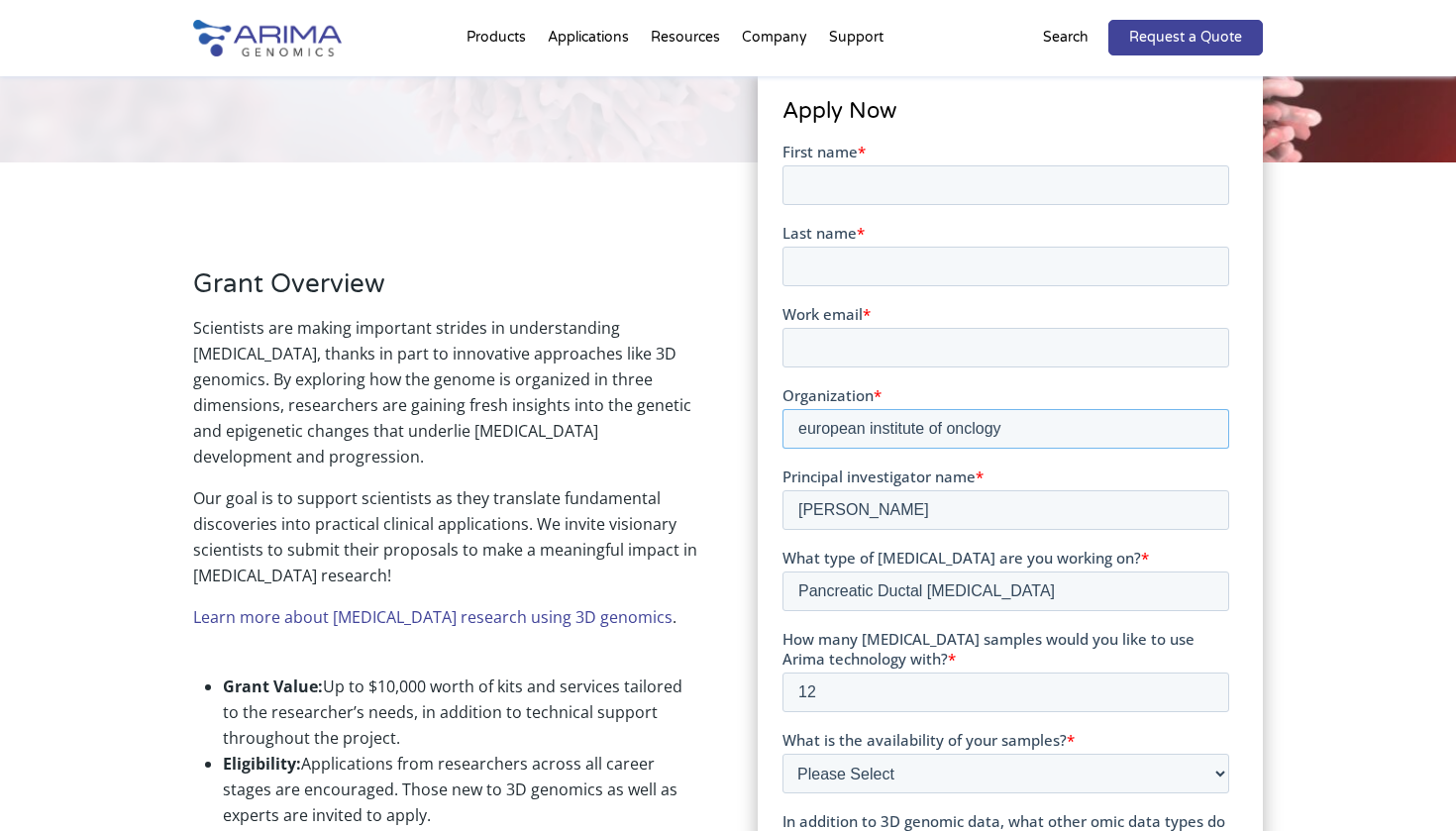 click on "european institute of onclogy" at bounding box center (1004, 428) 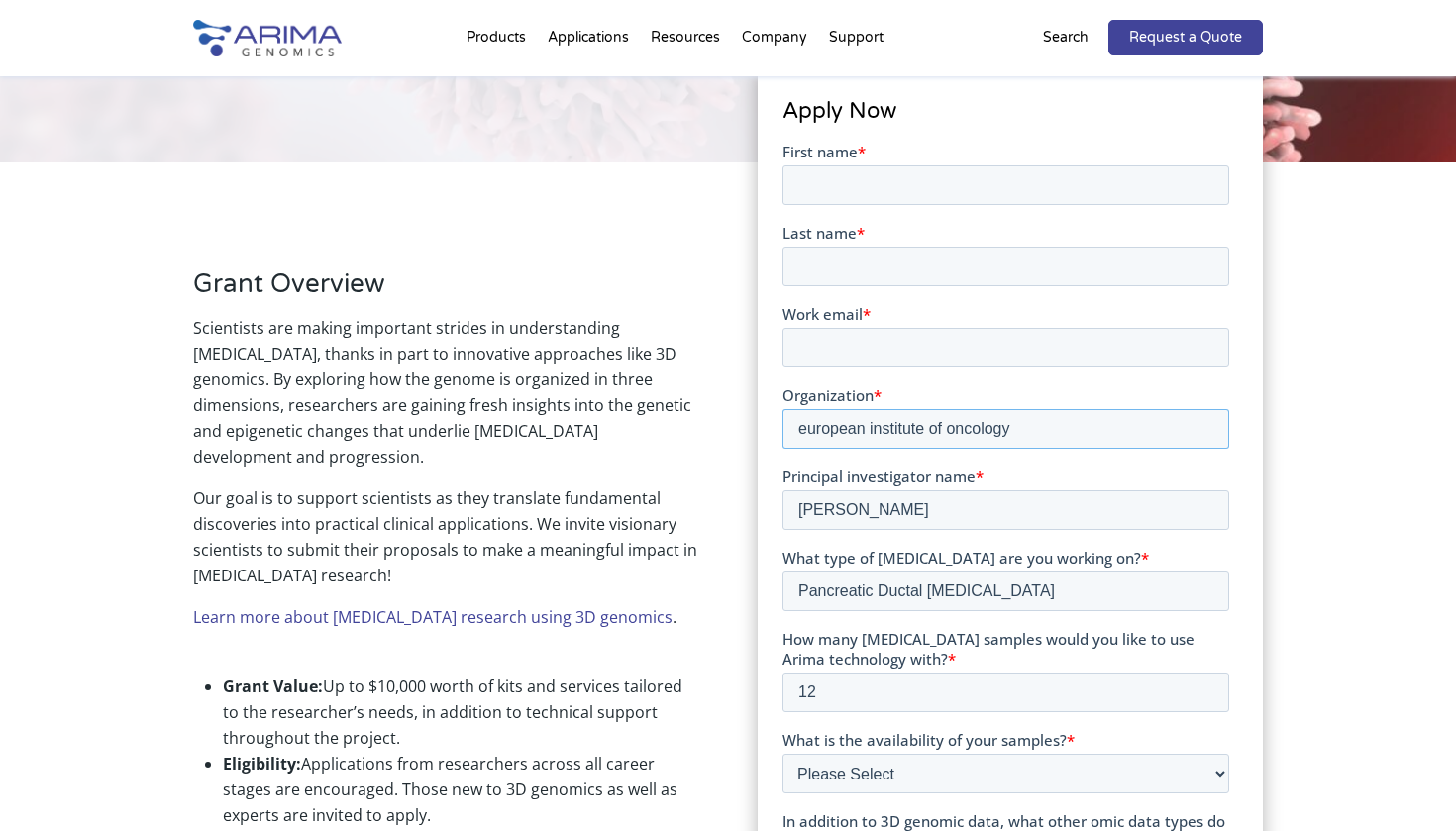 click on "european institute of oncology" at bounding box center (1004, 428) 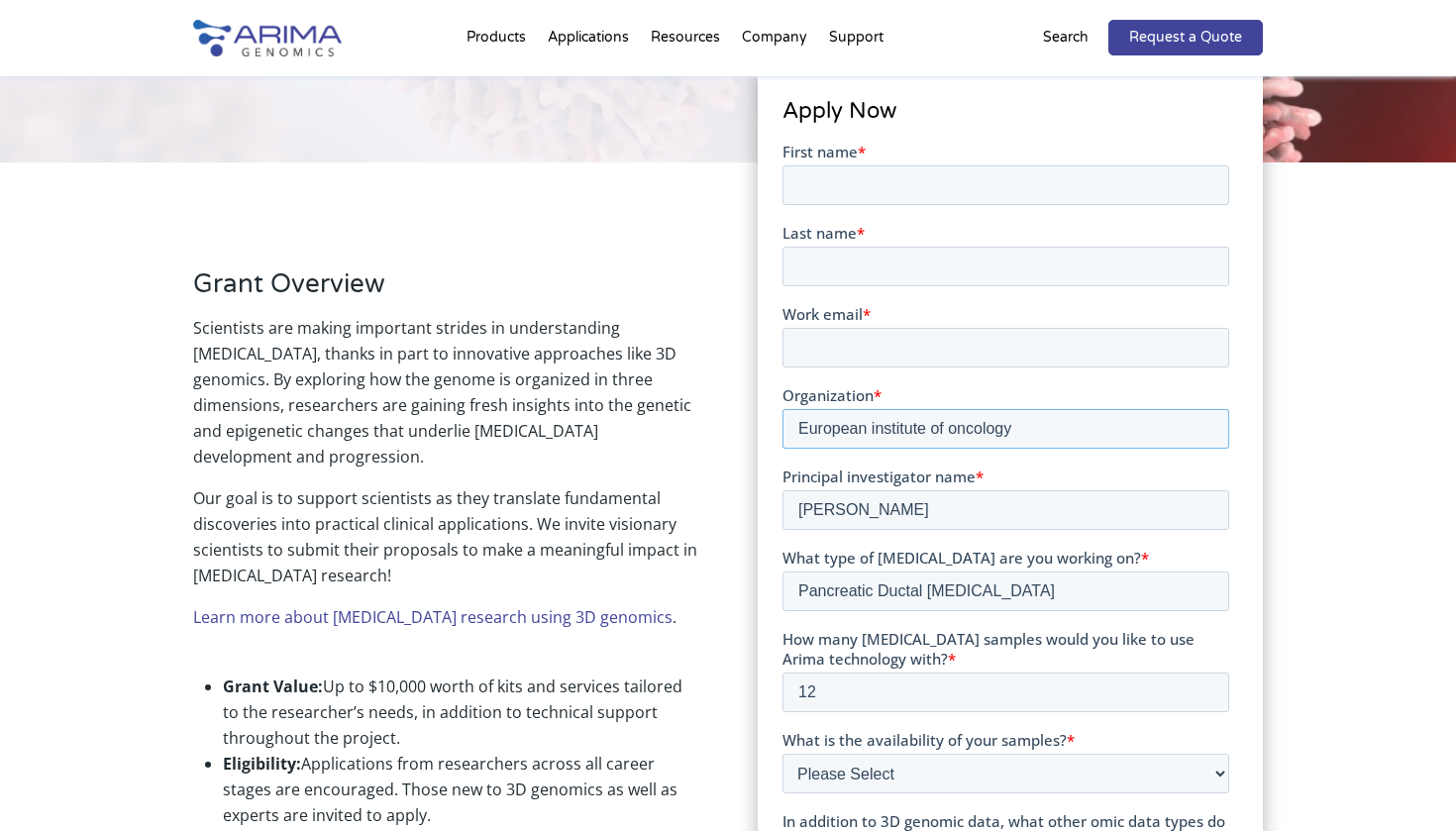 click on "European institute of oncology" at bounding box center (1004, 428) 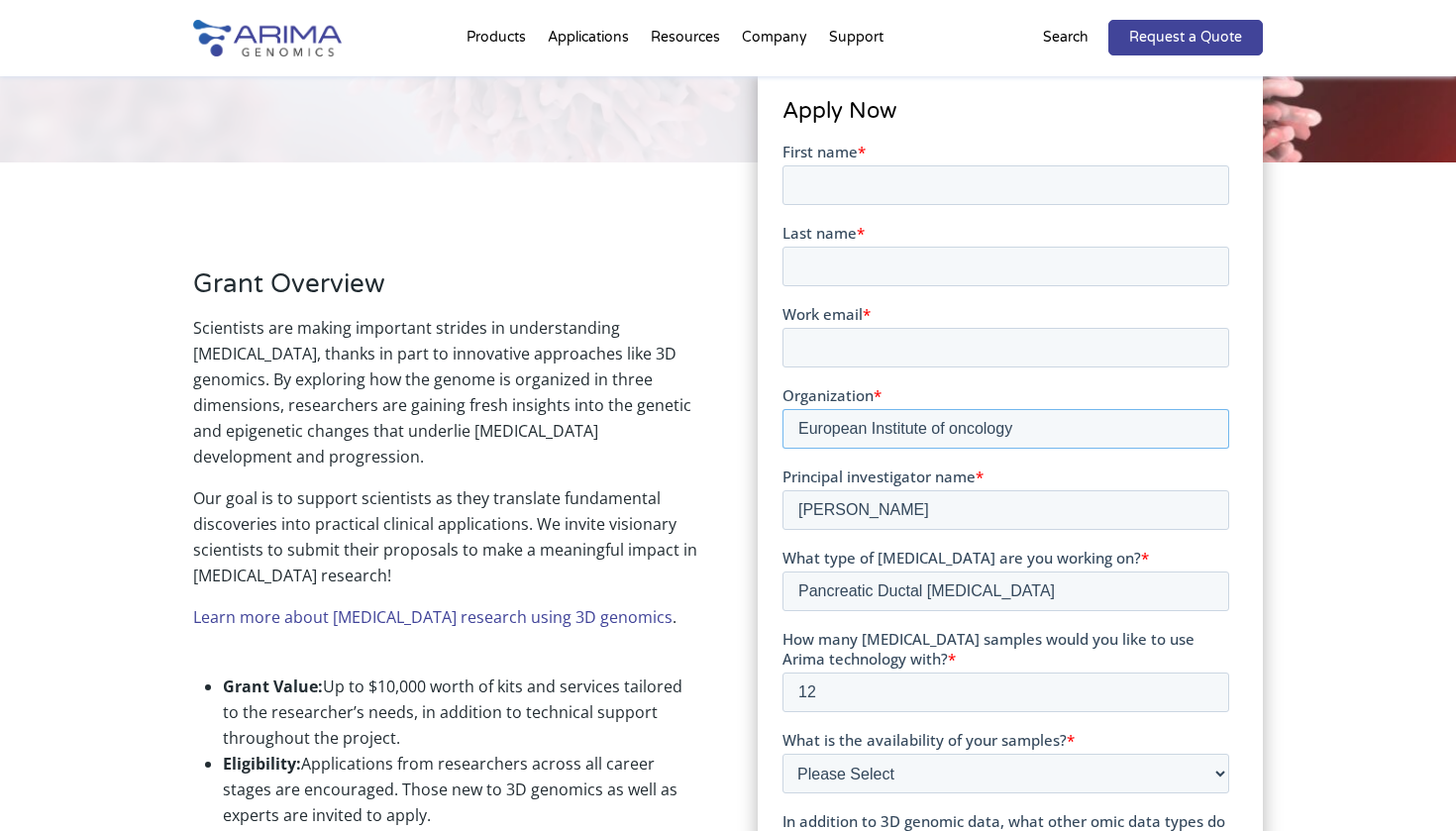 click on "European Institute of oncology" at bounding box center [1004, 428] 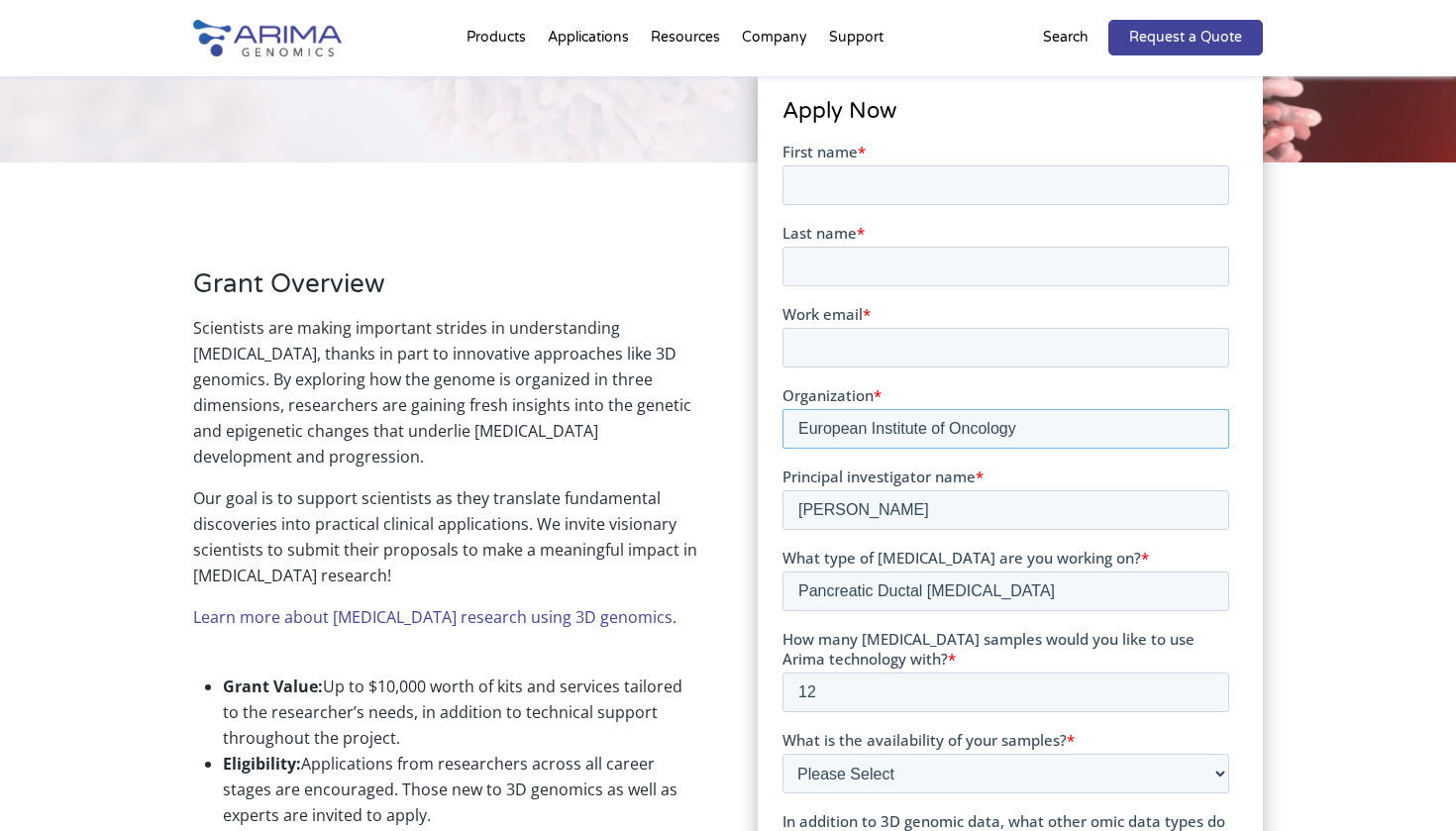 type on "European Institute of Oncology" 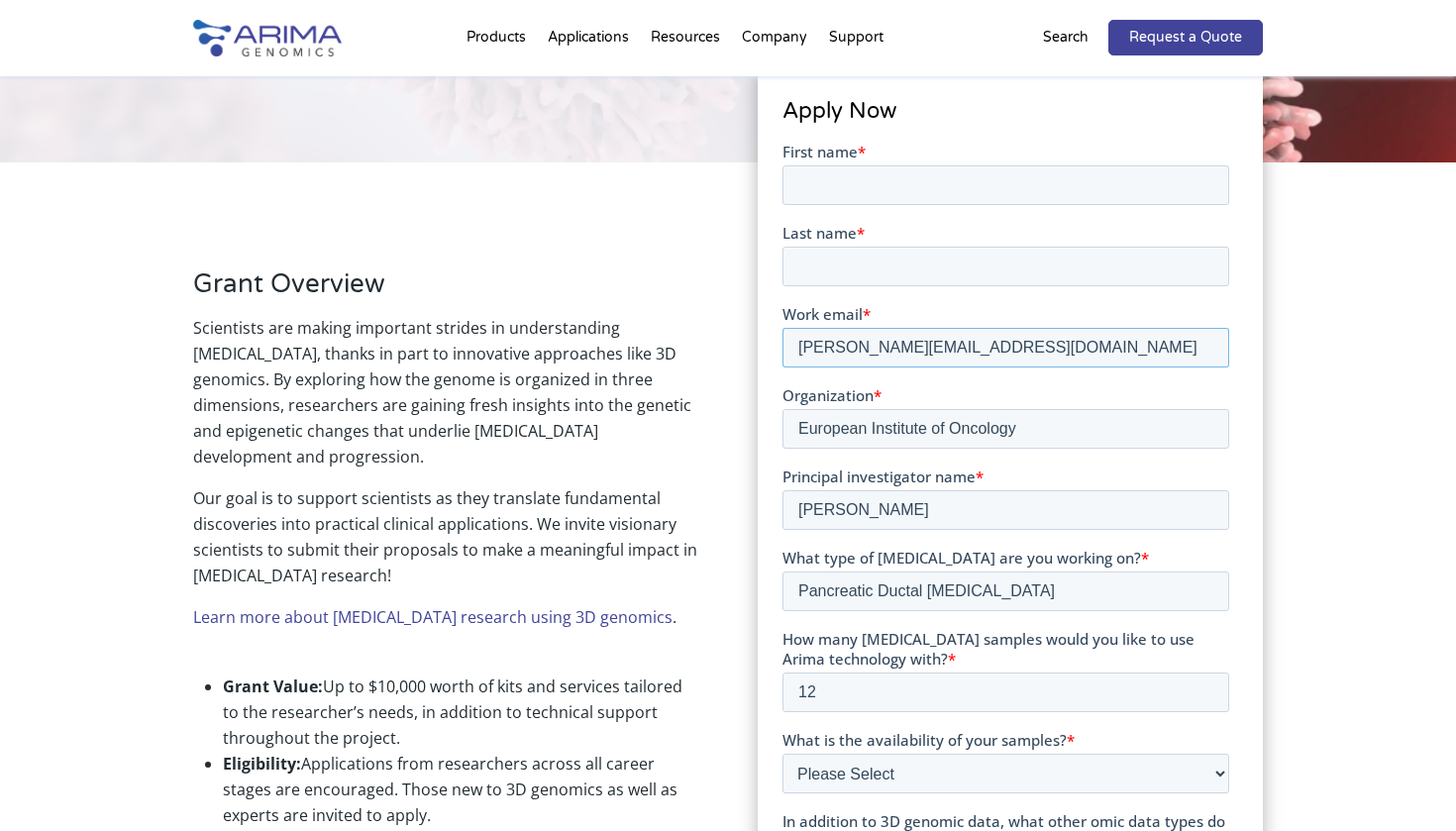 type on "chiaraanna.dilena@ieo.it" 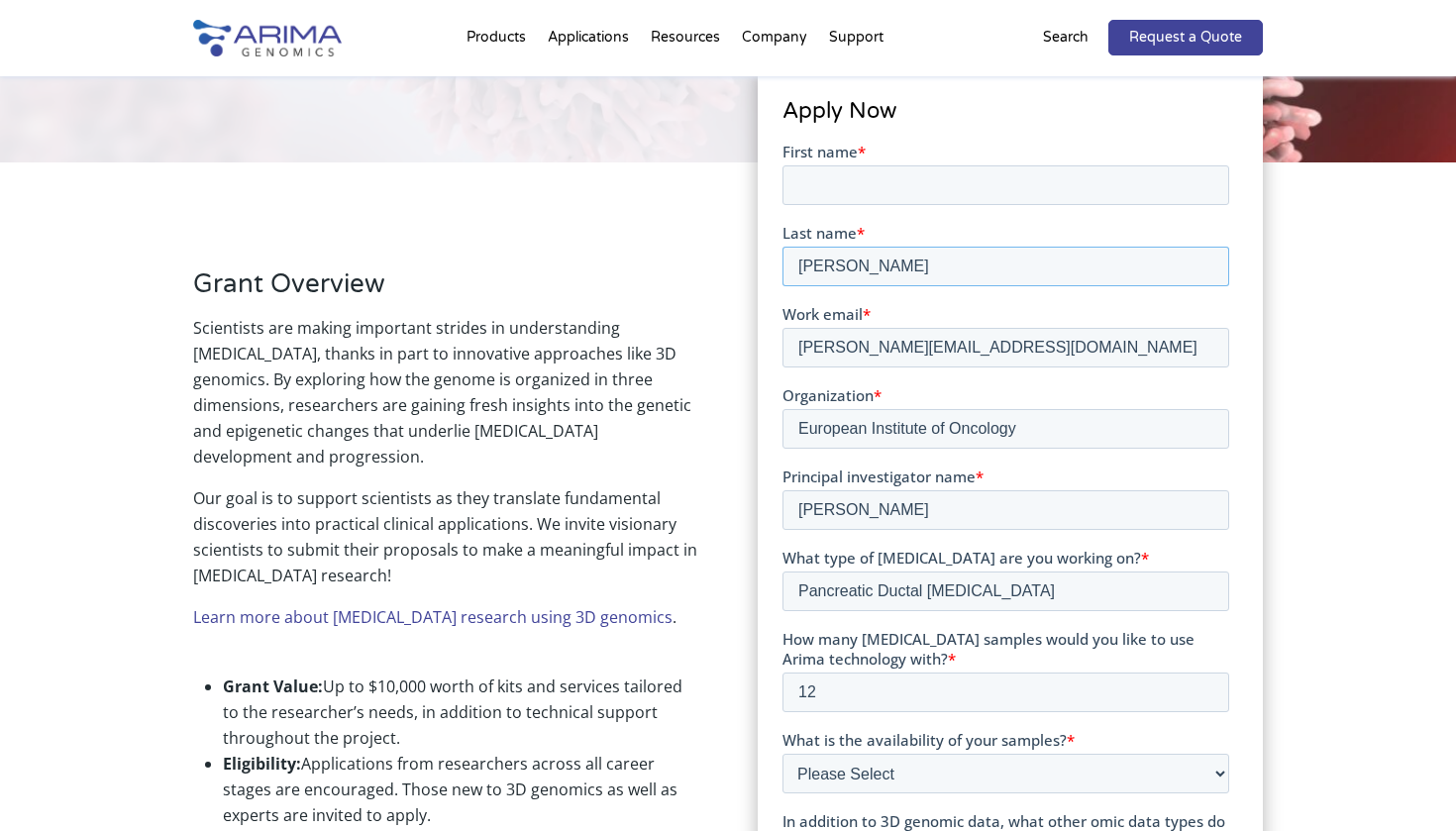 type on "Di Lena" 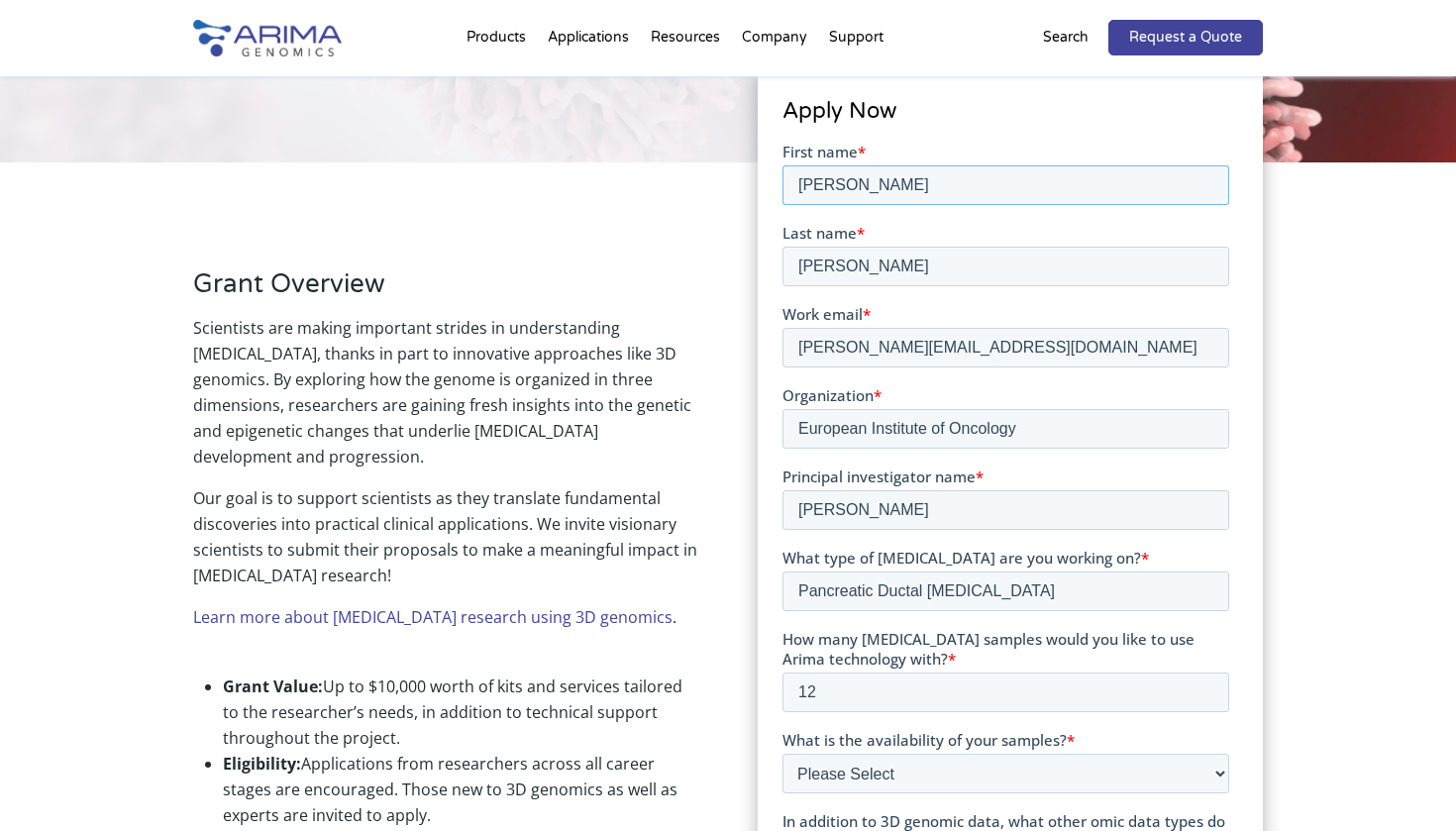 type on "Chiara Anna" 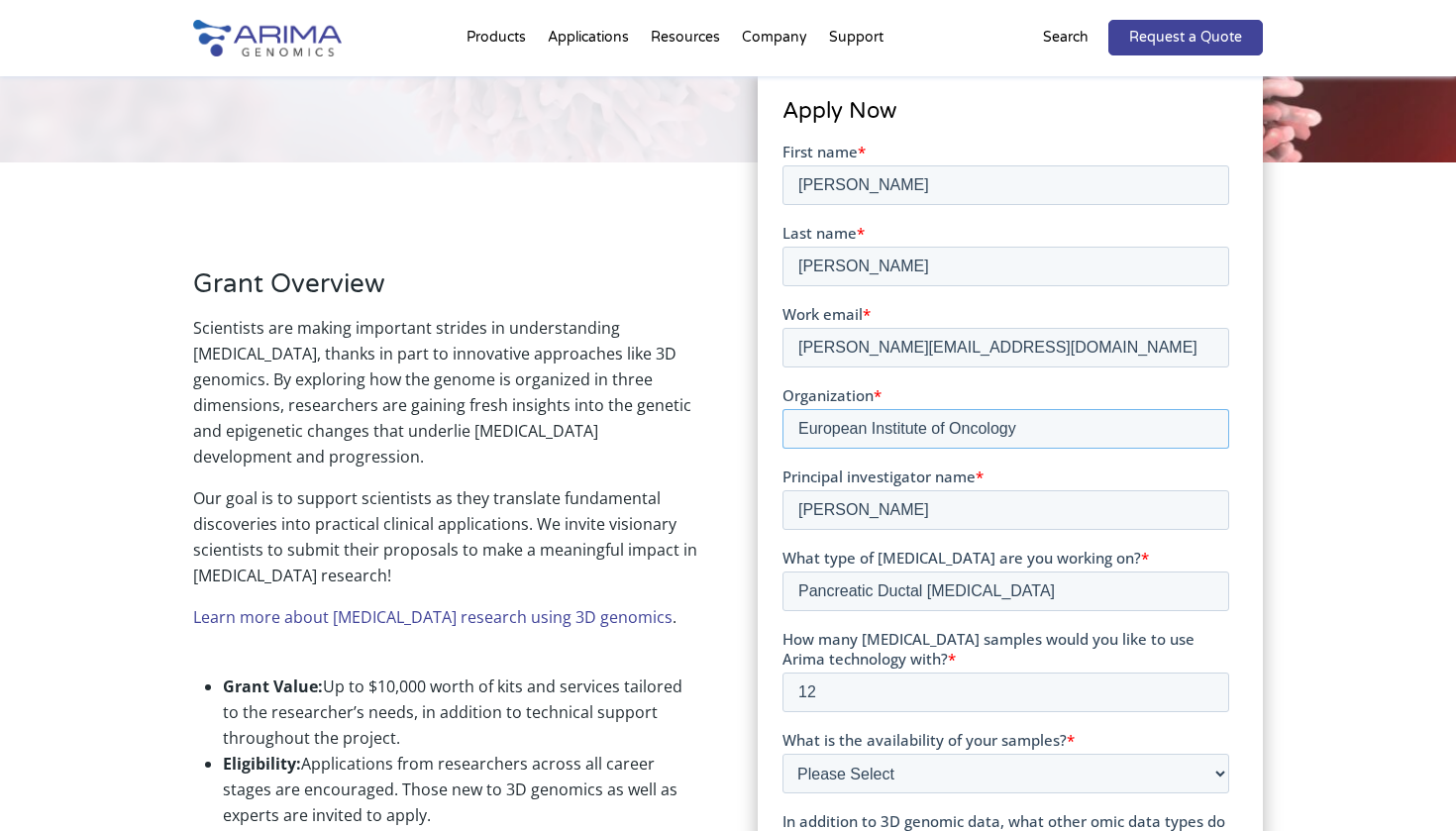 drag, startPoint x: 1088, startPoint y: 433, endPoint x: 756, endPoint y: 433, distance: 332 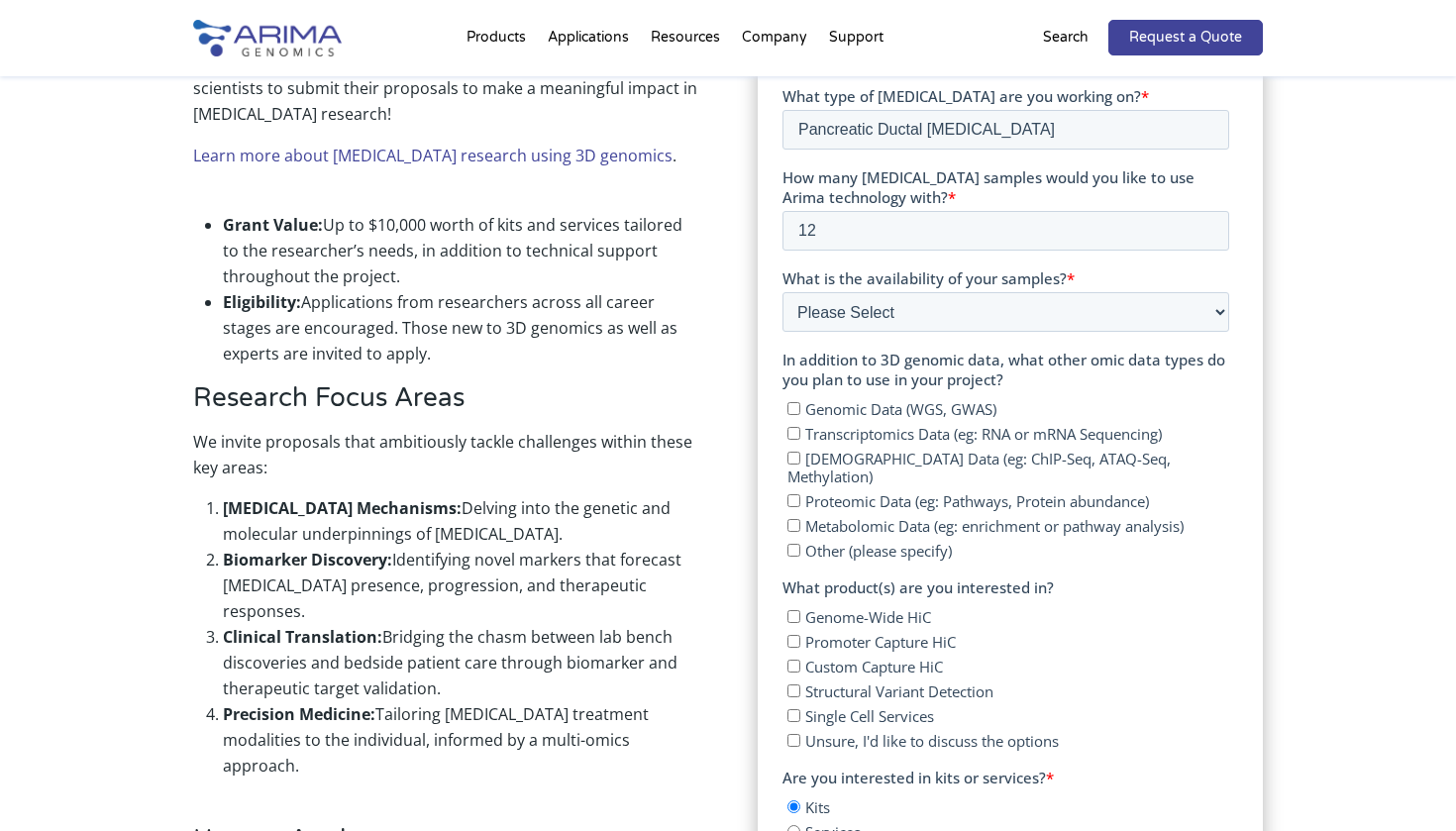 scroll, scrollTop: 854, scrollLeft: 0, axis: vertical 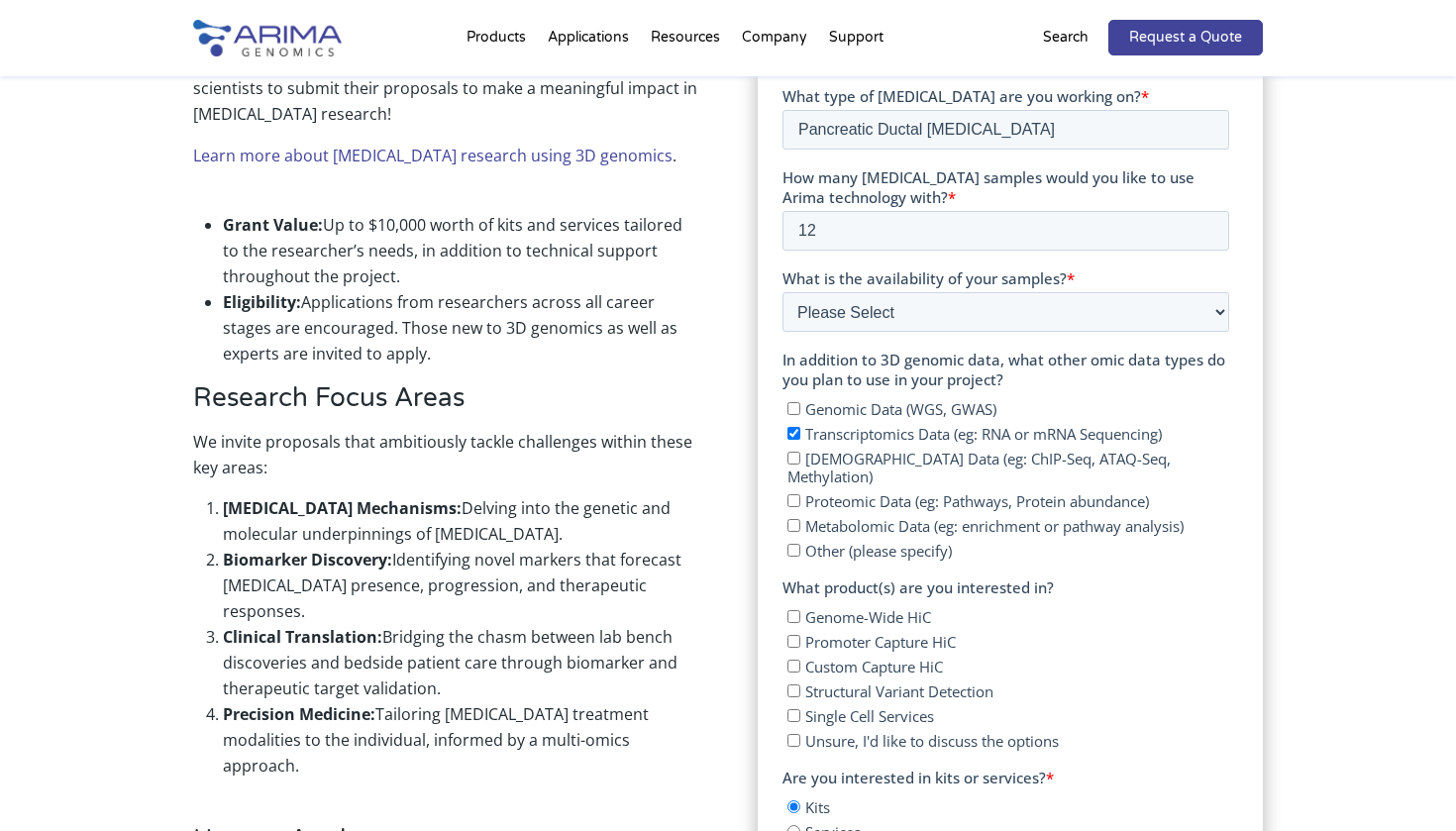 checkbox on "true" 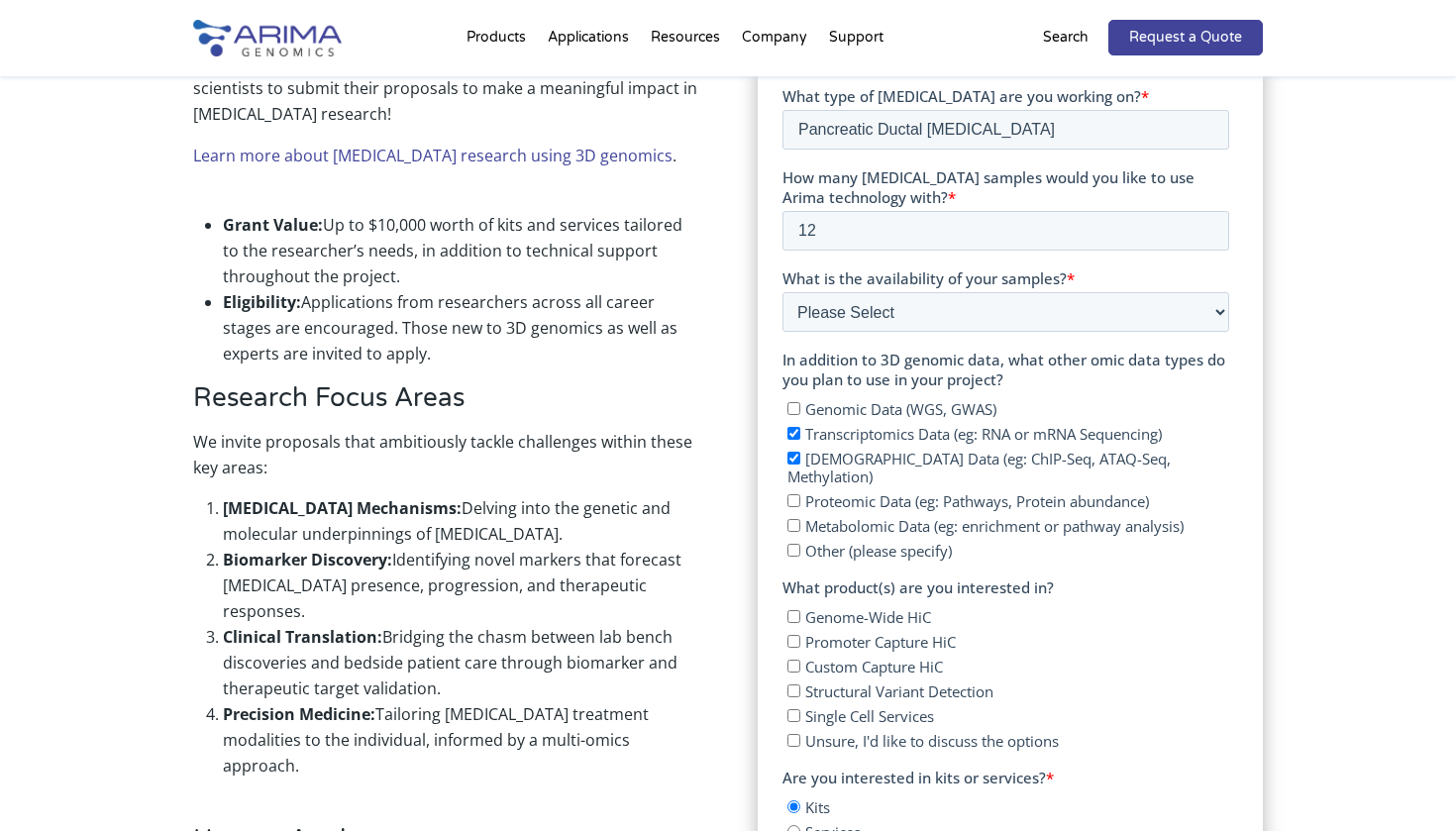 checkbox on "true" 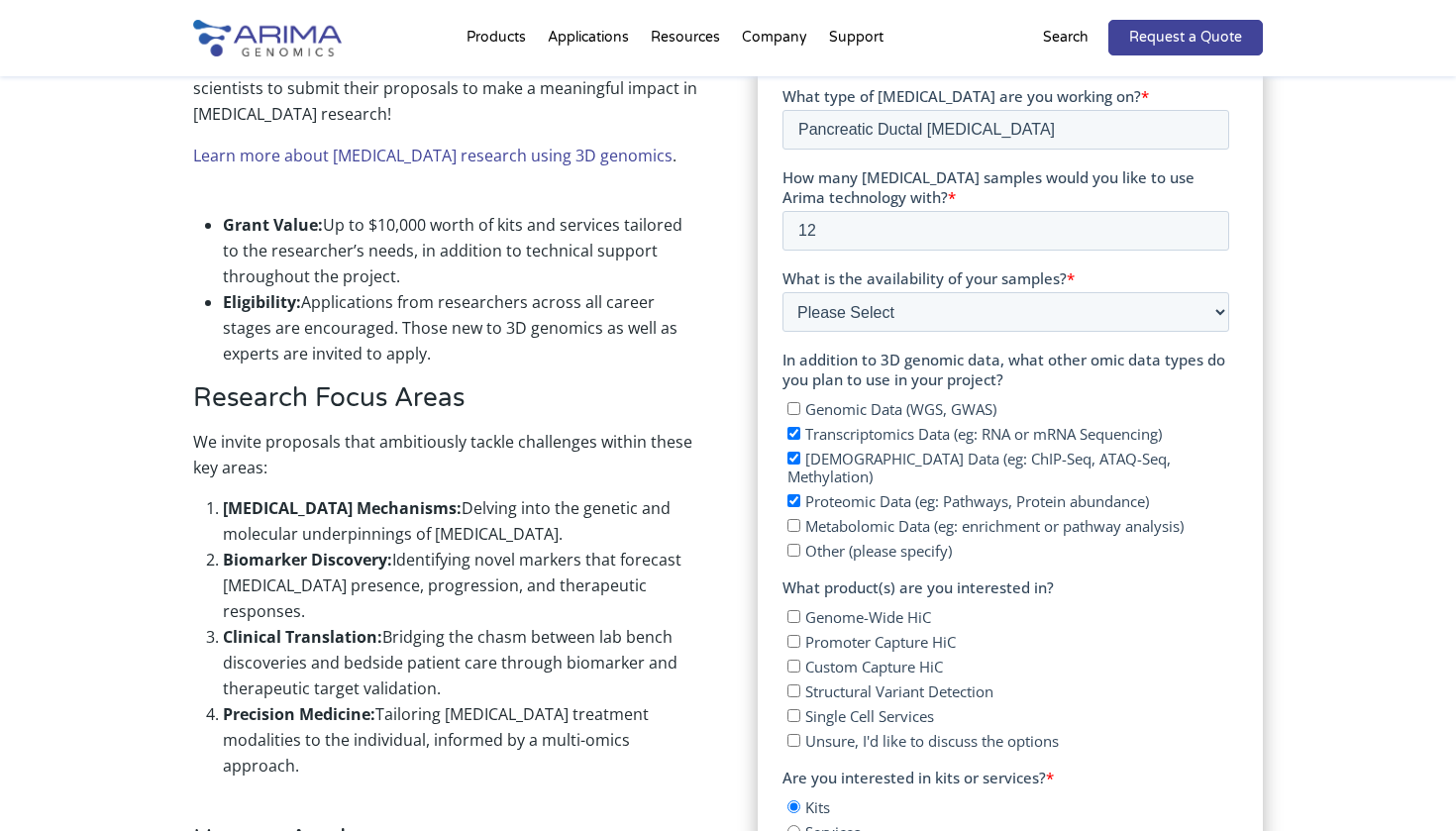 checkbox on "true" 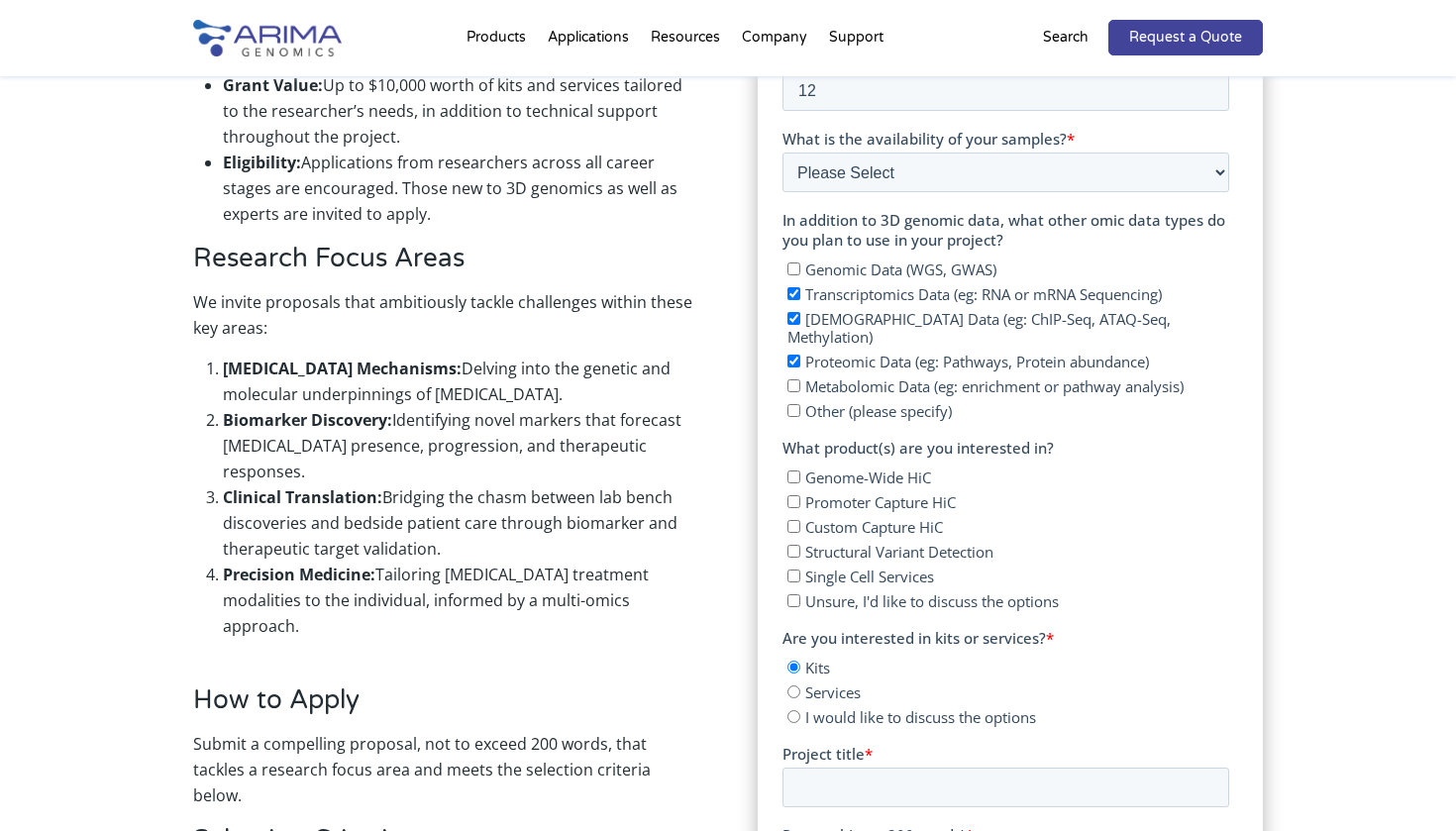 scroll, scrollTop: 995, scrollLeft: 0, axis: vertical 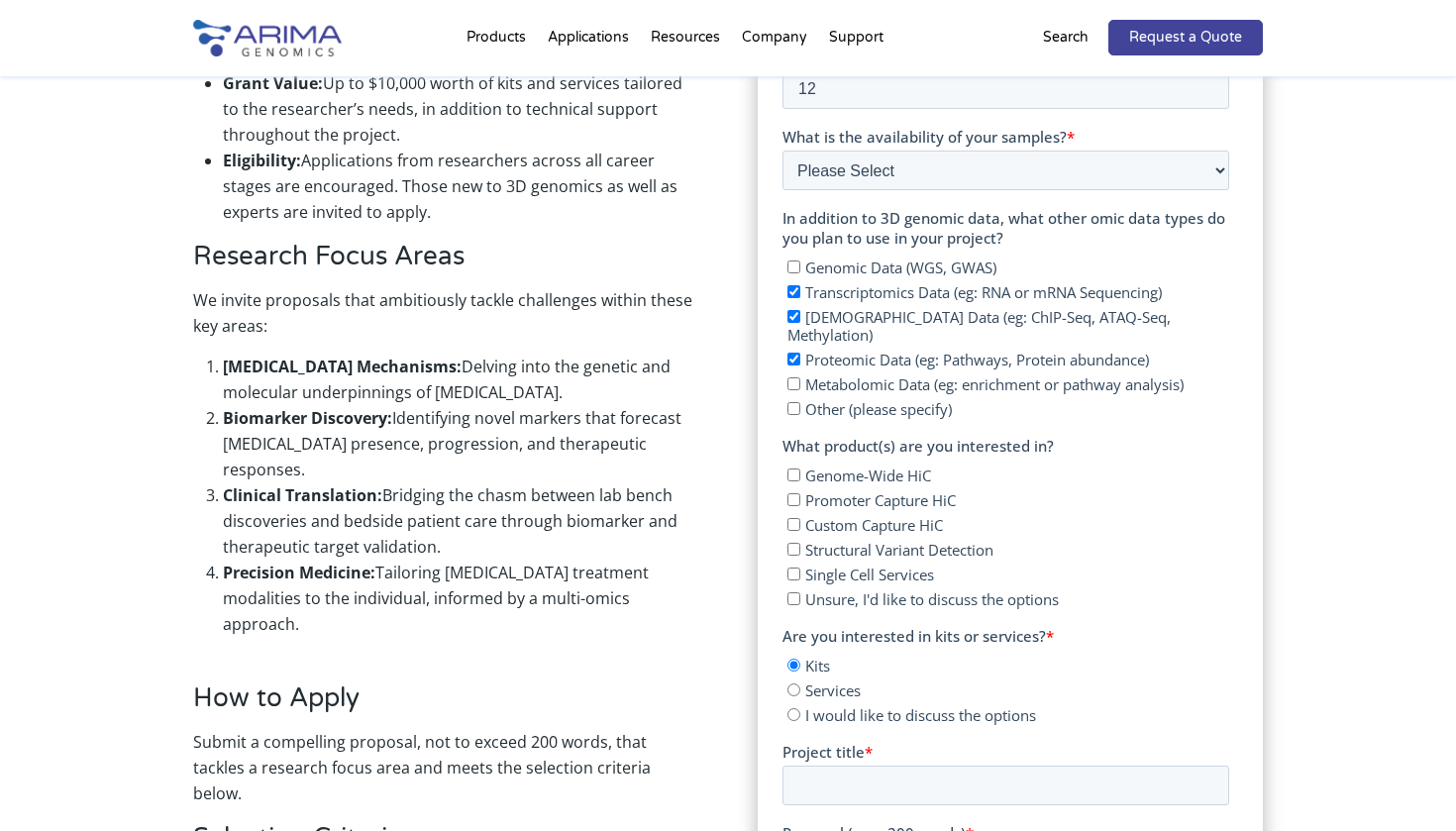 click on "Genome-Wide HiC" at bounding box center [867, 475] 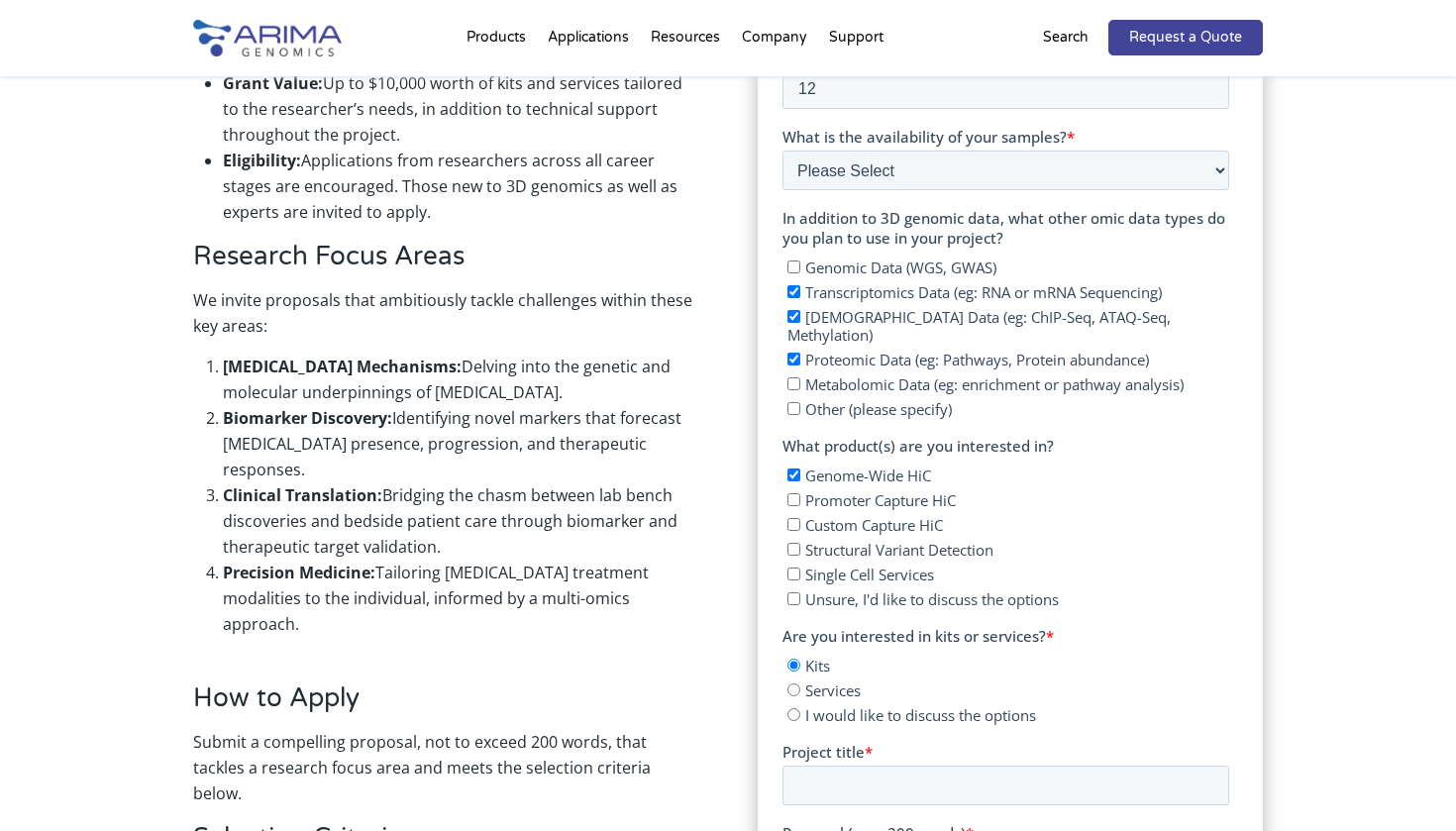 checkbox on "true" 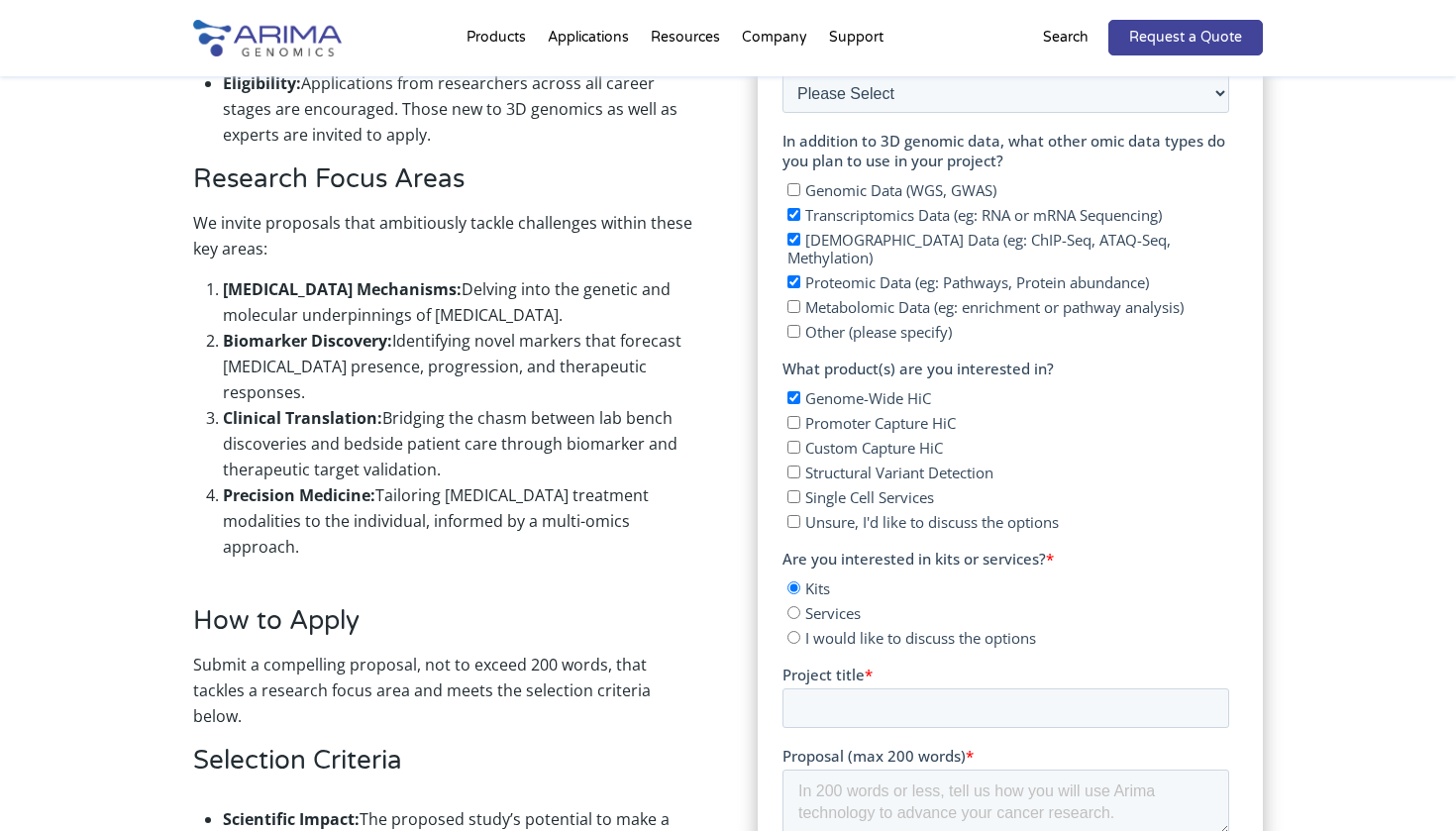 scroll, scrollTop: 1073, scrollLeft: 0, axis: vertical 